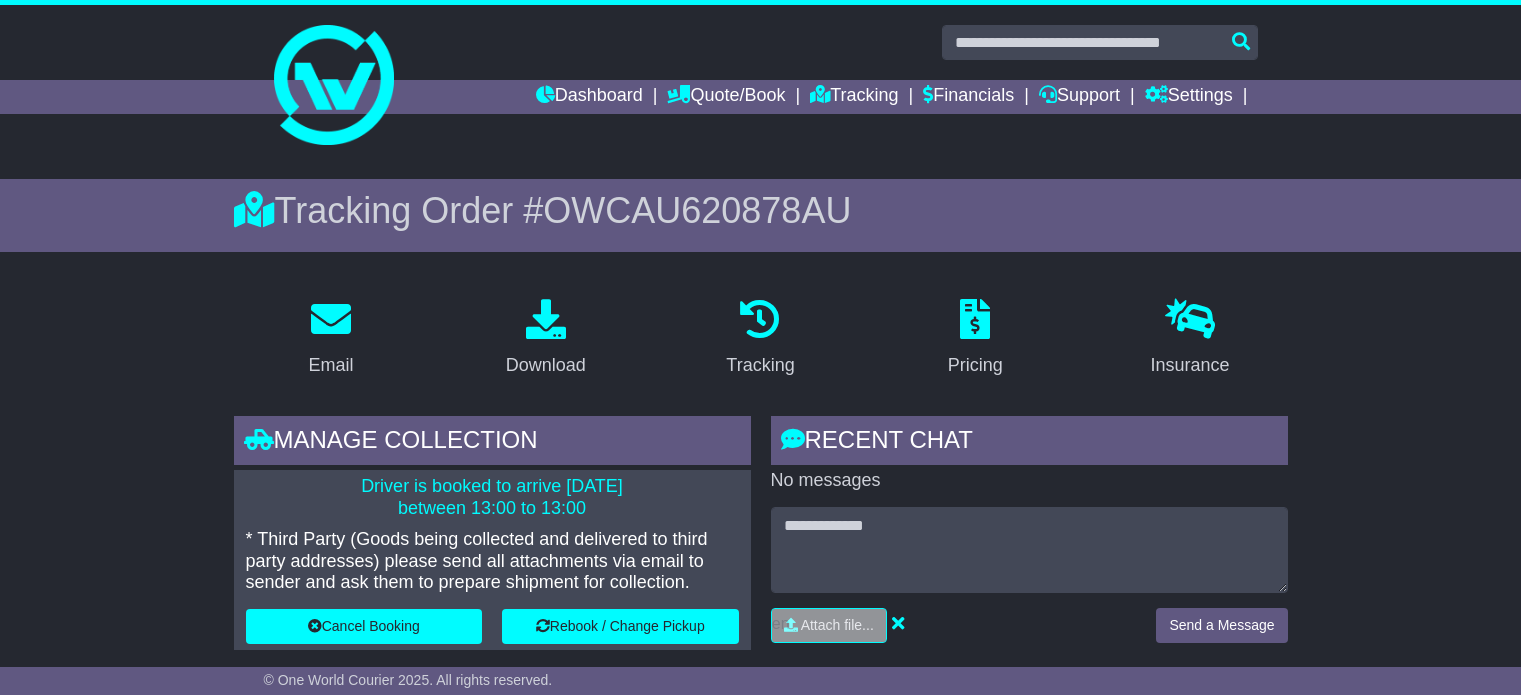 scroll, scrollTop: 400, scrollLeft: 0, axis: vertical 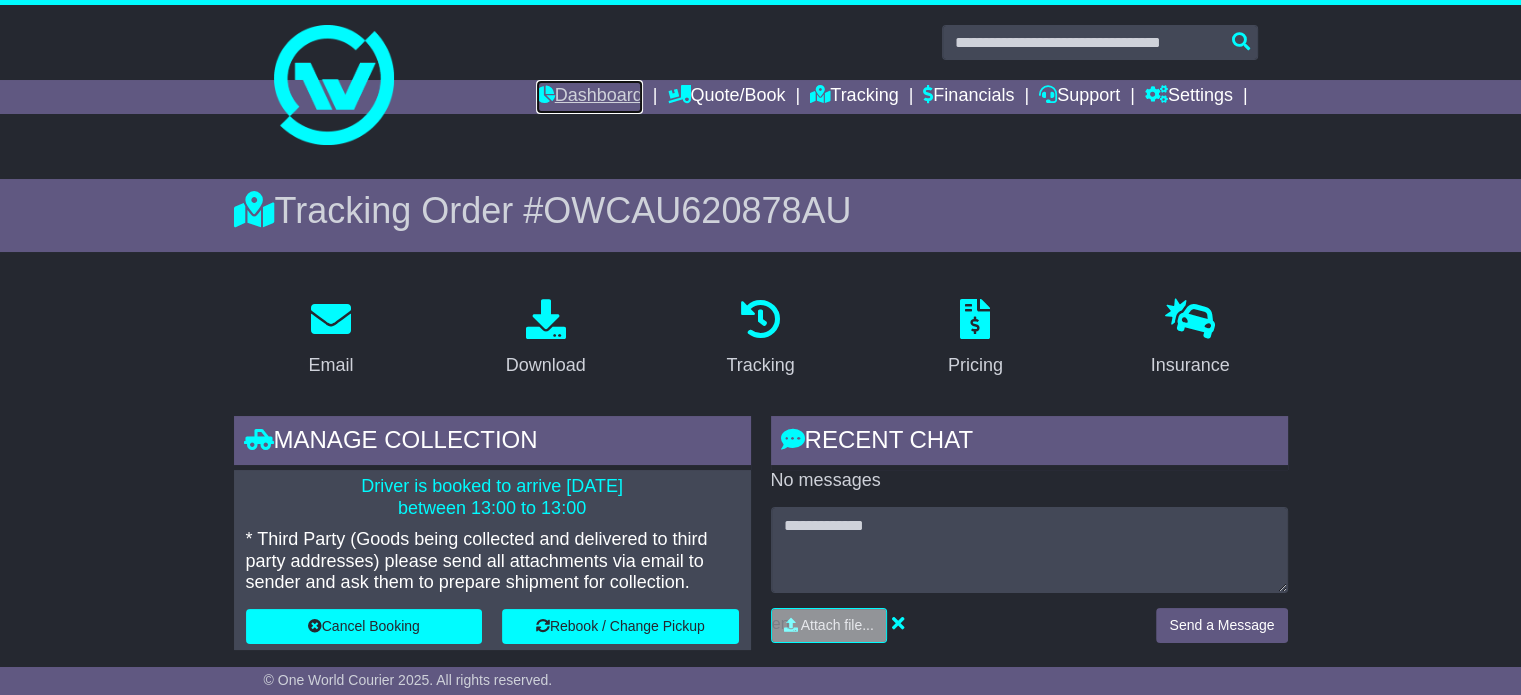 click on "Dashboard" at bounding box center (589, 97) 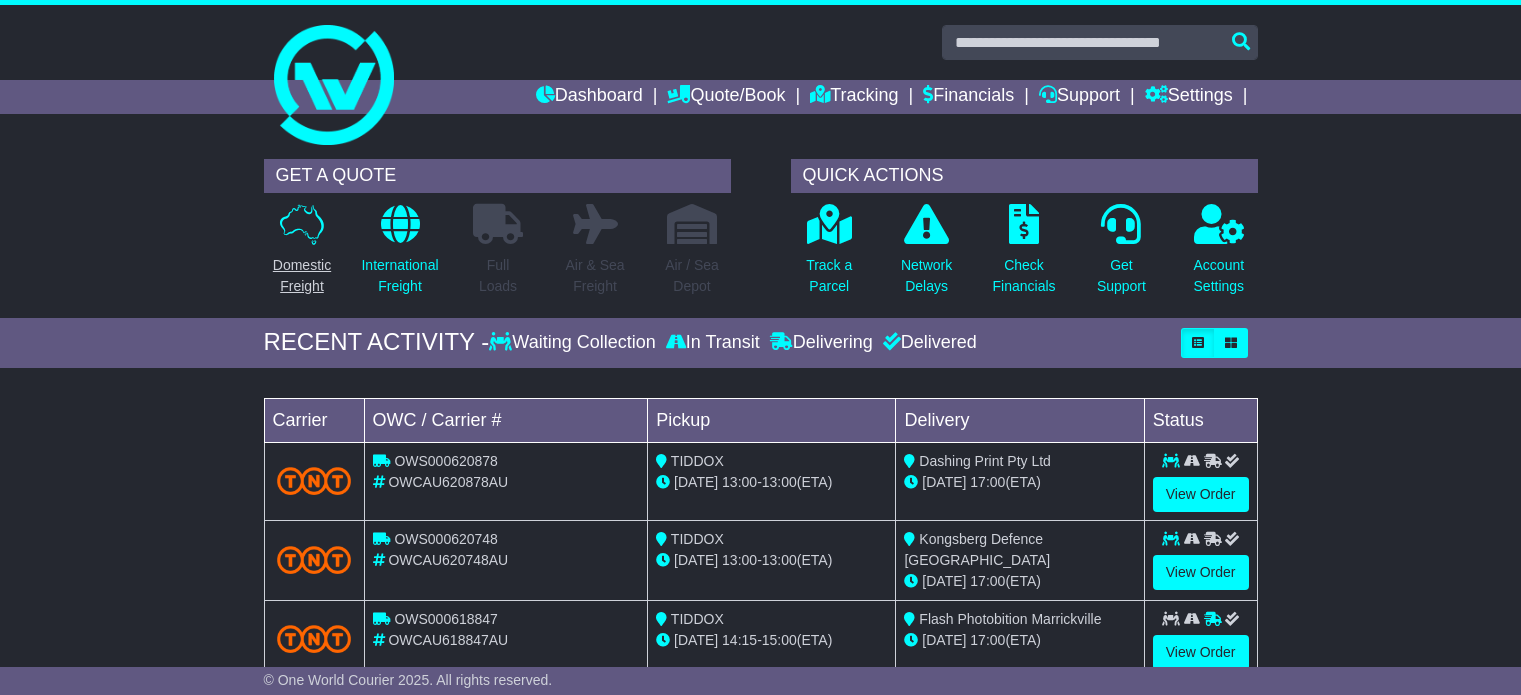 scroll, scrollTop: 0, scrollLeft: 0, axis: both 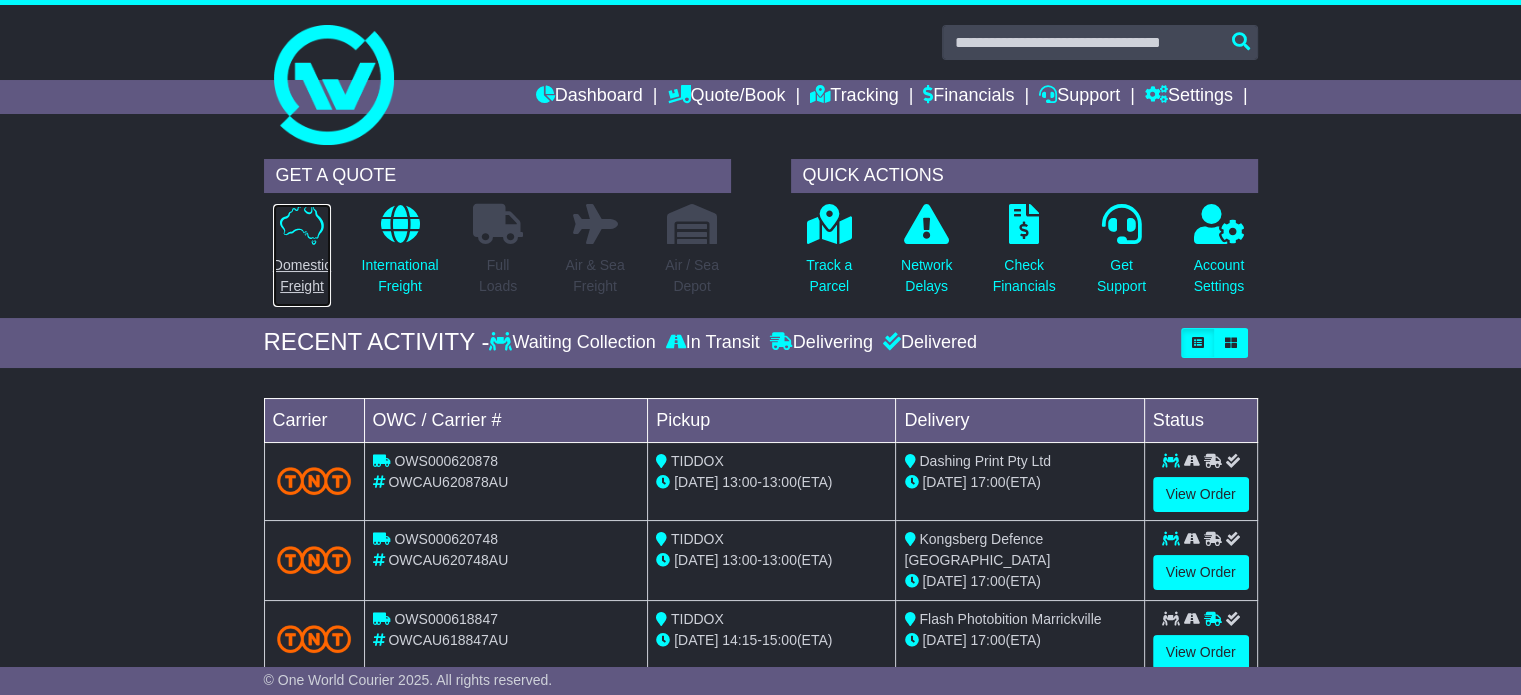 click on "Domestic Freight" at bounding box center [302, 276] 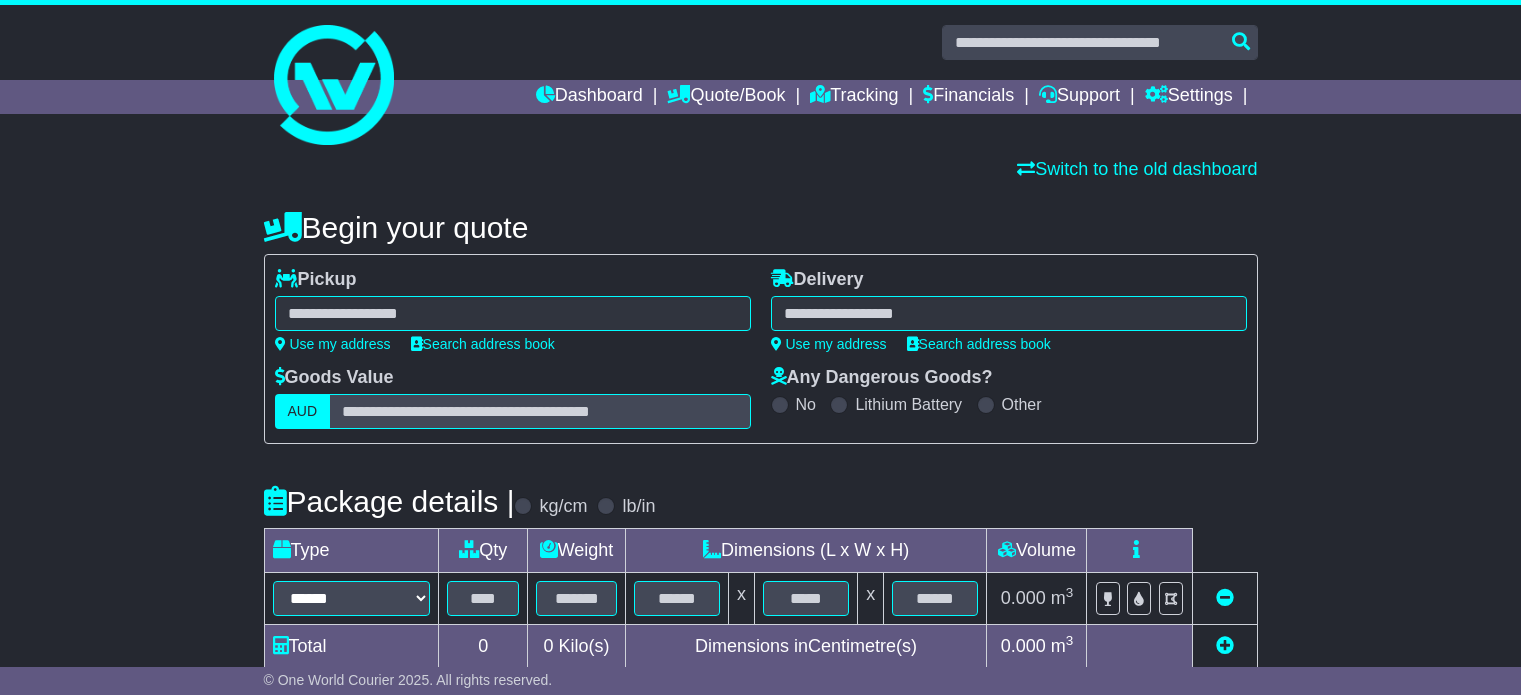 scroll, scrollTop: 0, scrollLeft: 0, axis: both 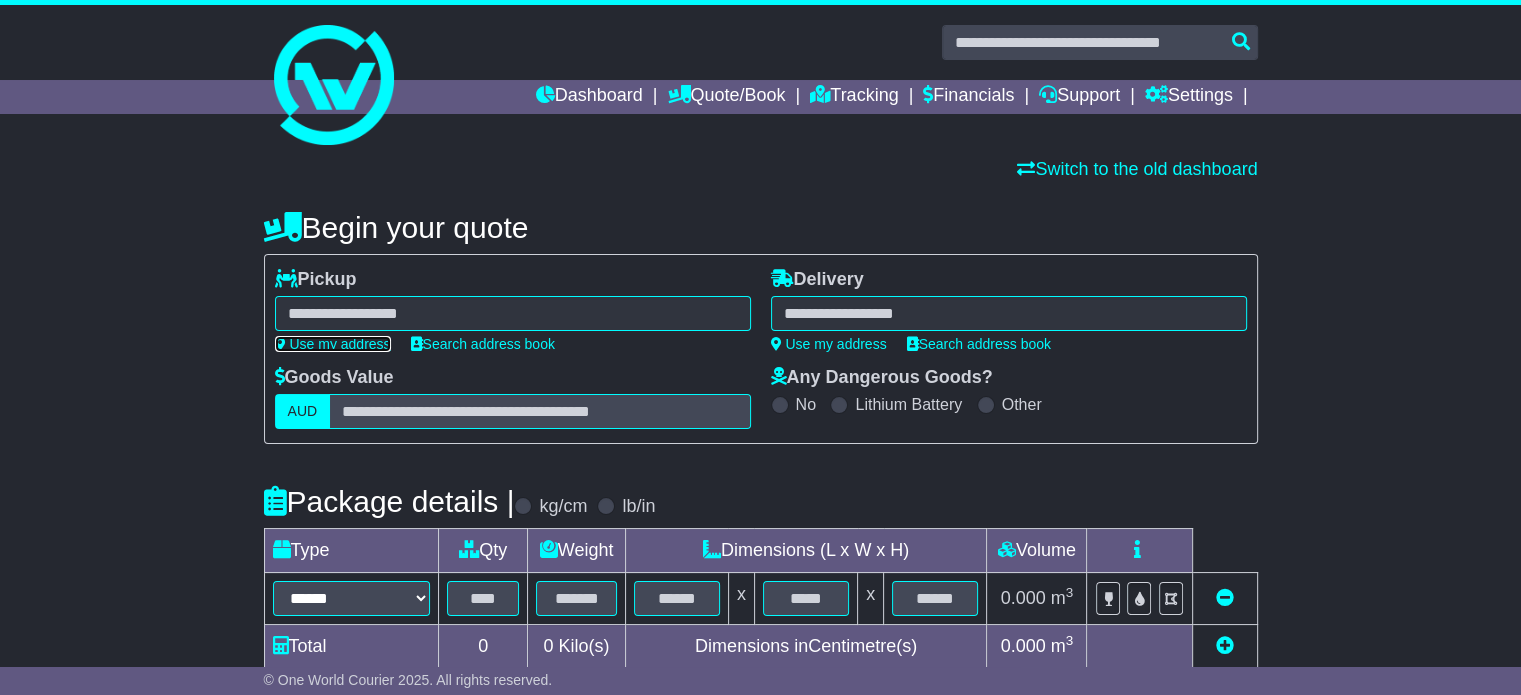 click on "Use my address" at bounding box center [333, 344] 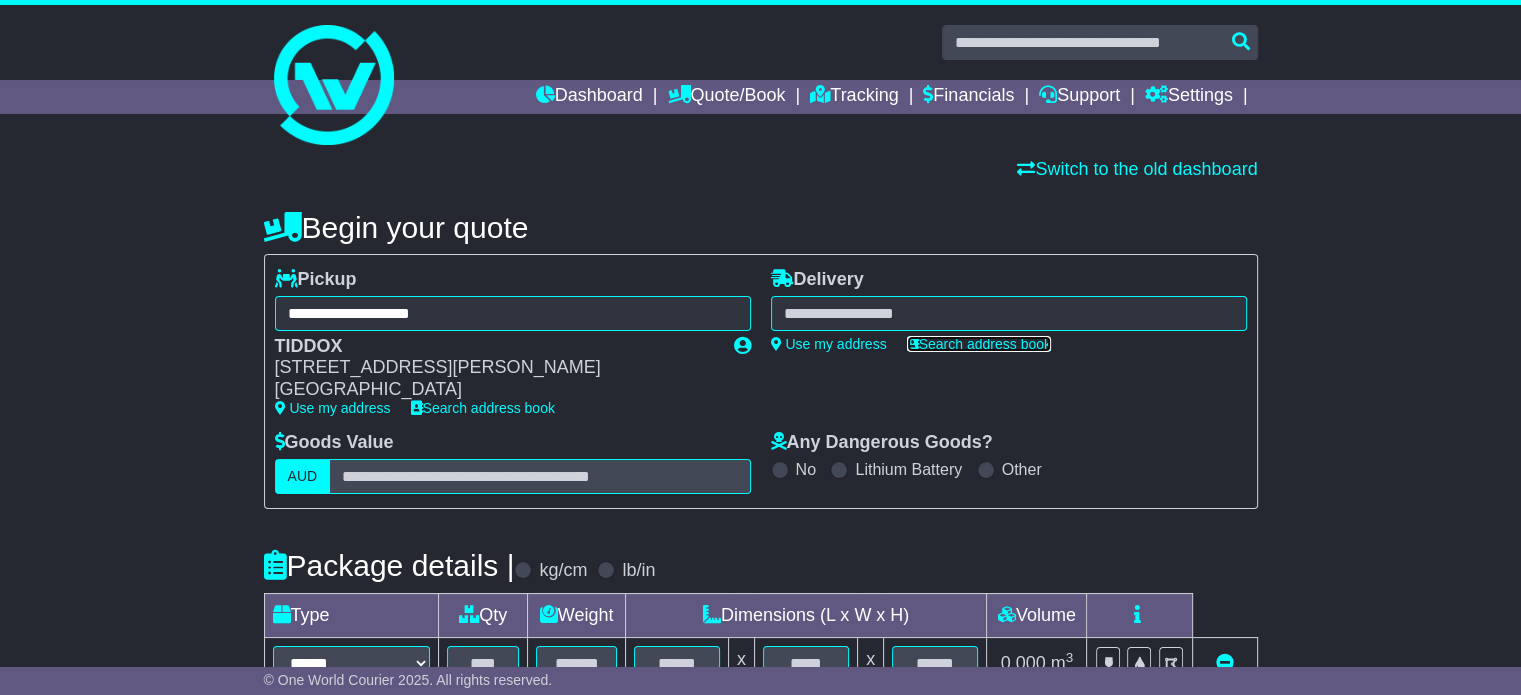 click on "Search address book" at bounding box center [979, 344] 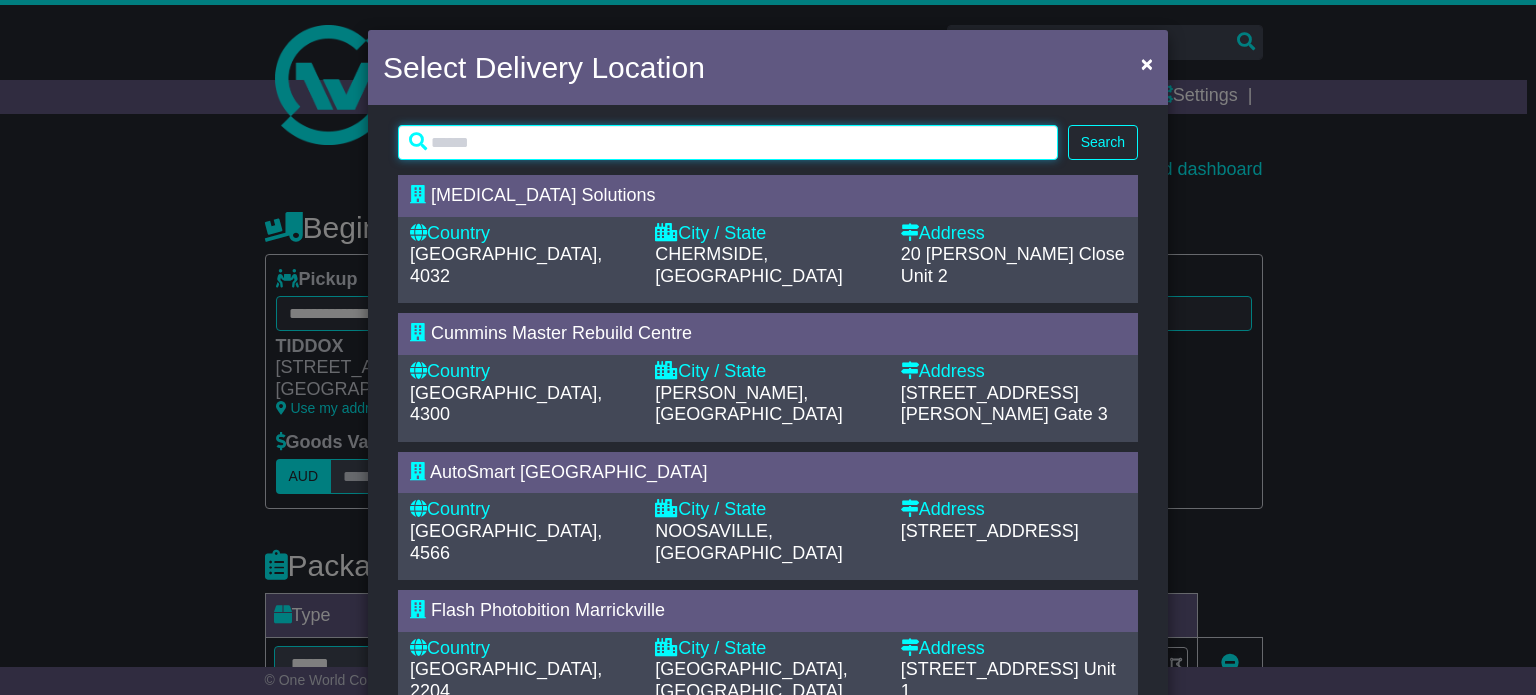 click at bounding box center [728, 142] 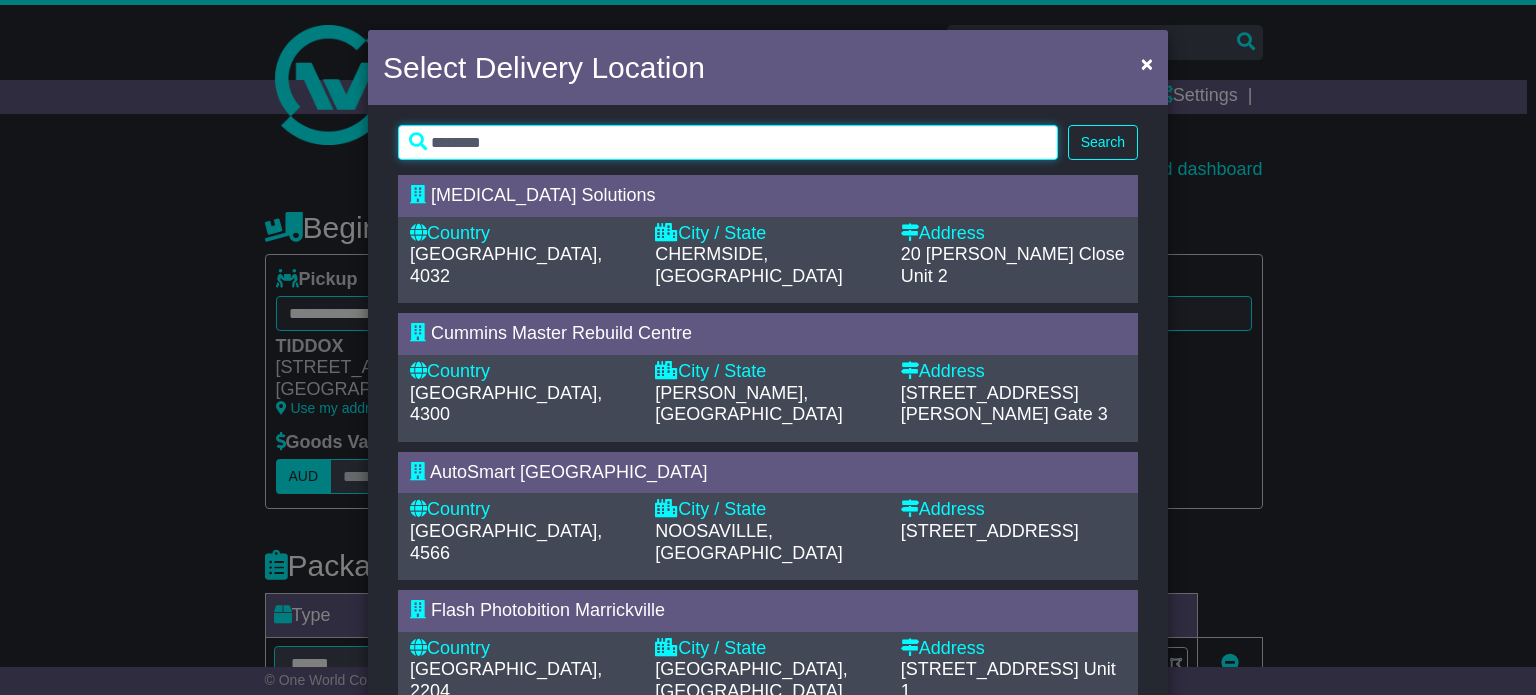 type on "********" 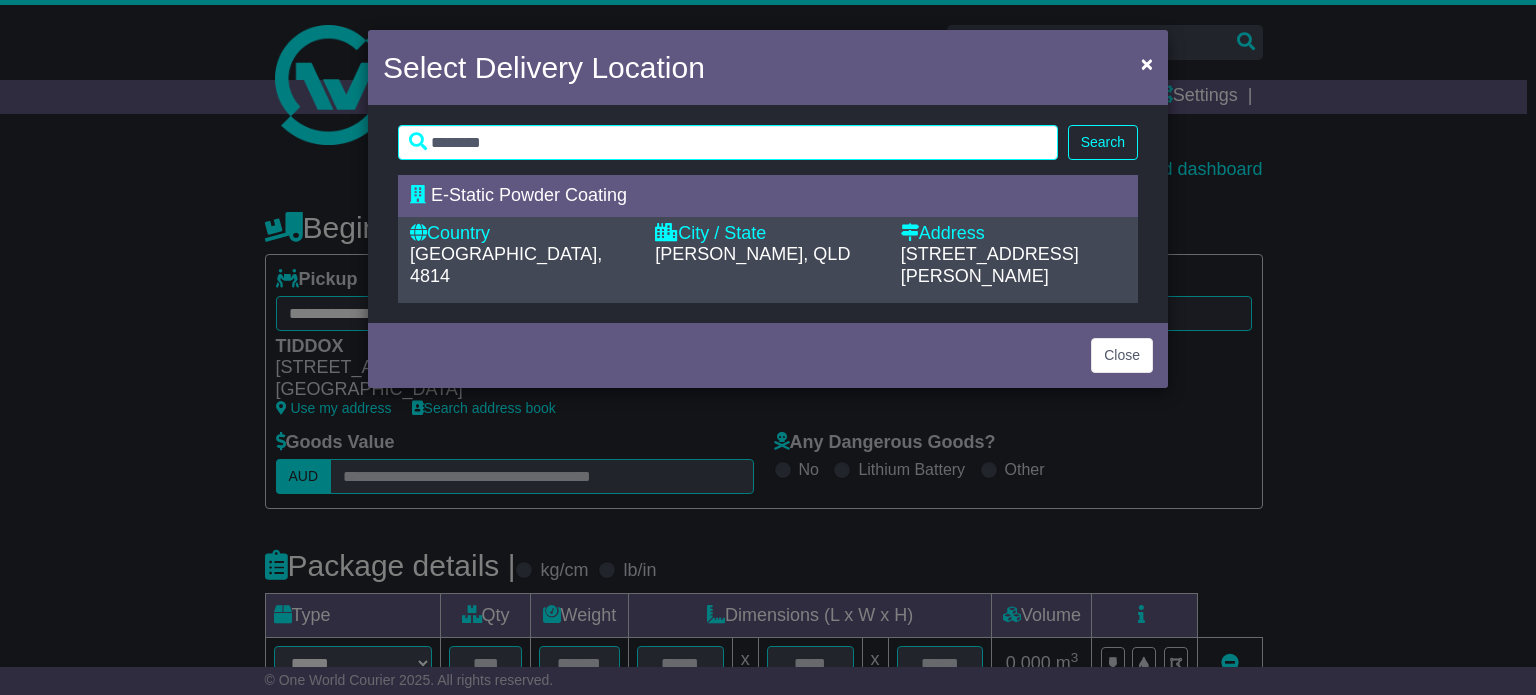 click on "E-Static Powder Coating" at bounding box center [529, 195] 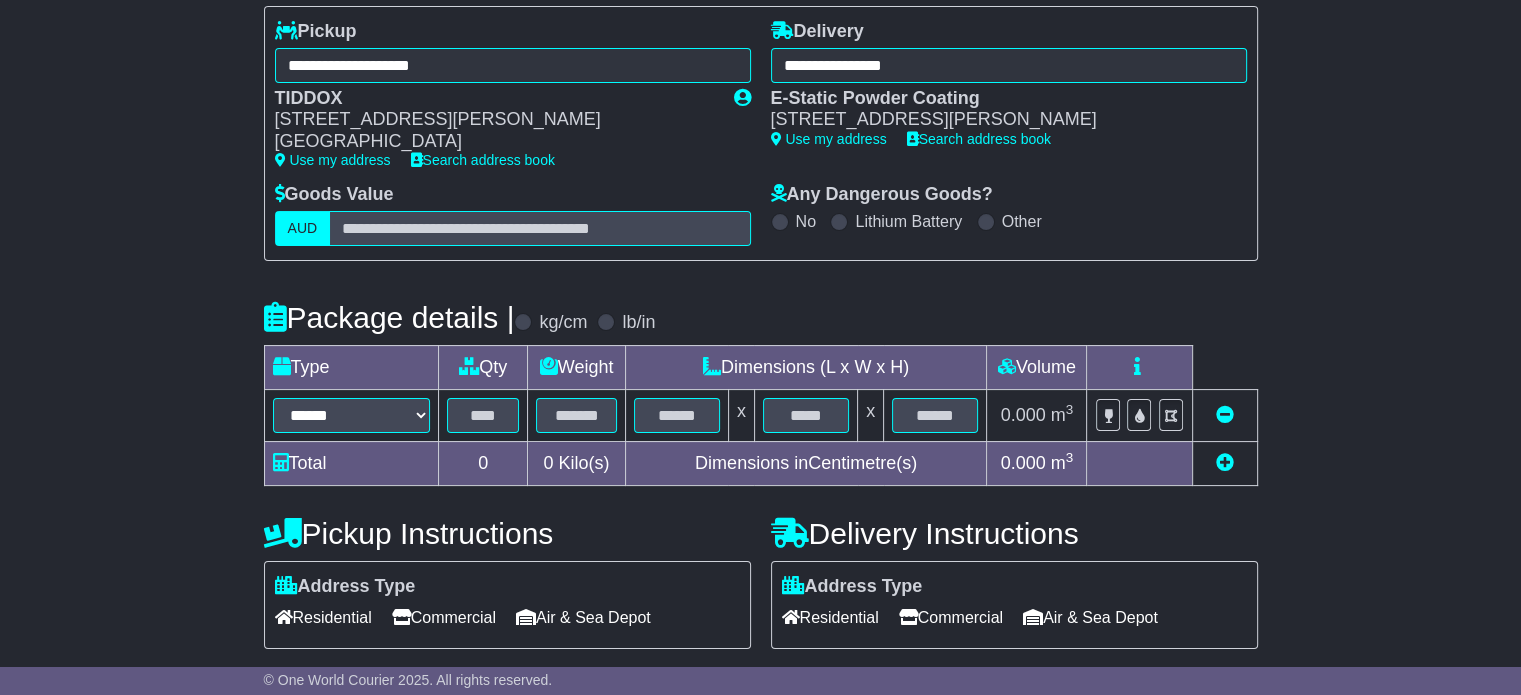 scroll, scrollTop: 300, scrollLeft: 0, axis: vertical 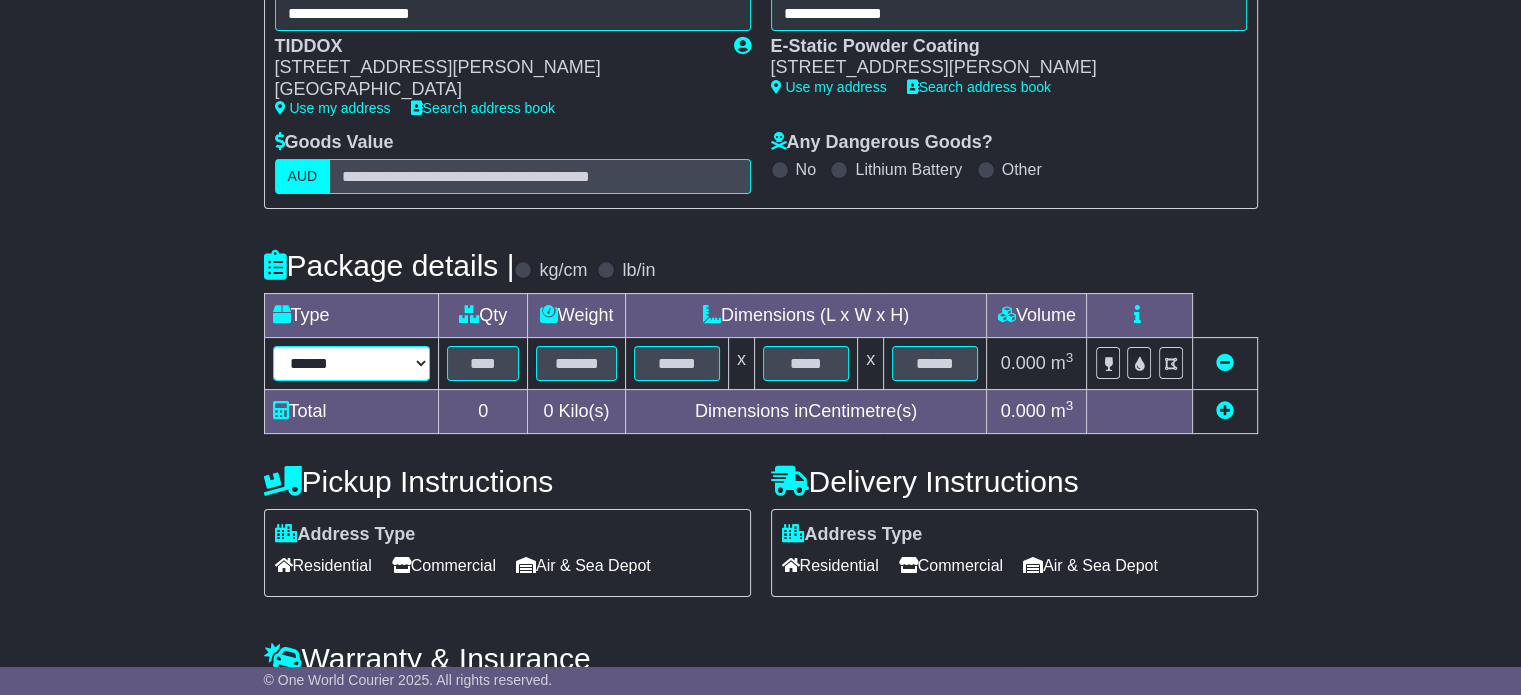 click on "**********" at bounding box center (352, 363) 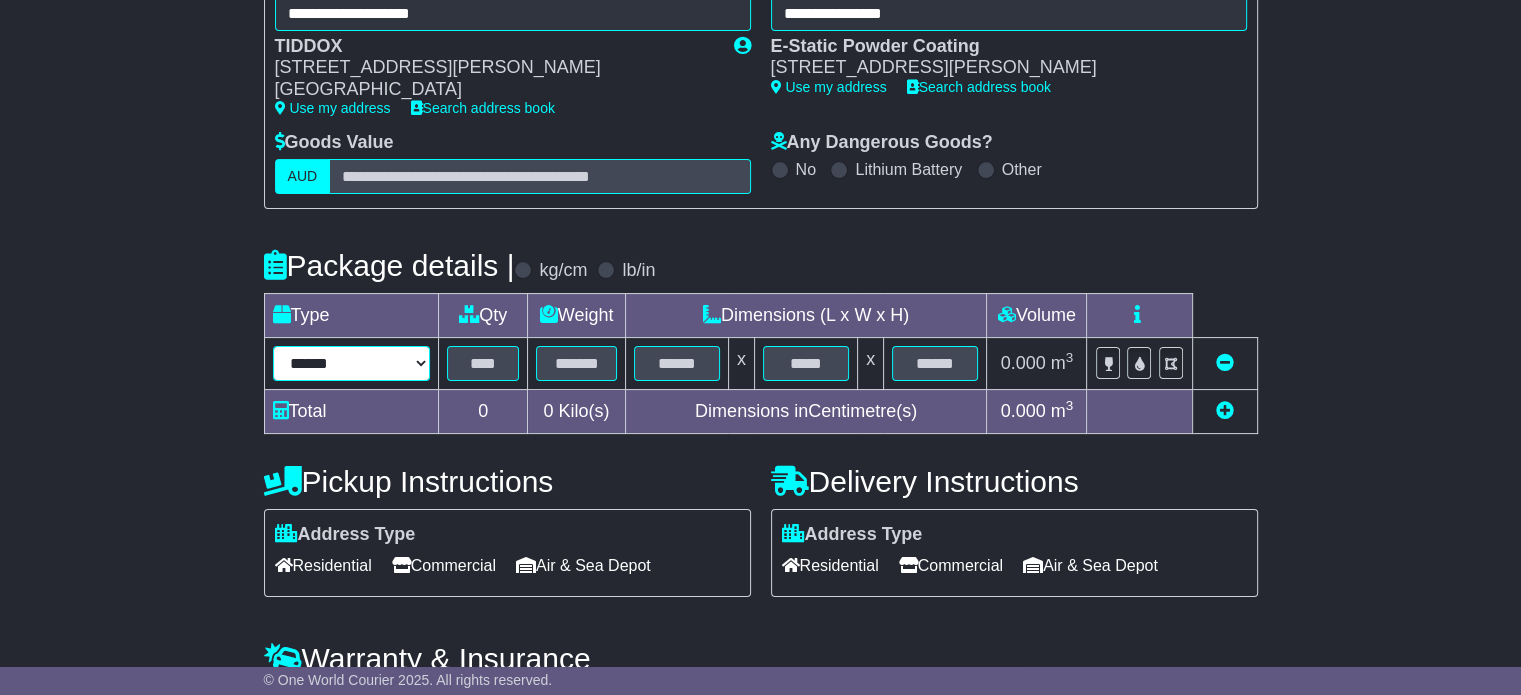 select on "*****" 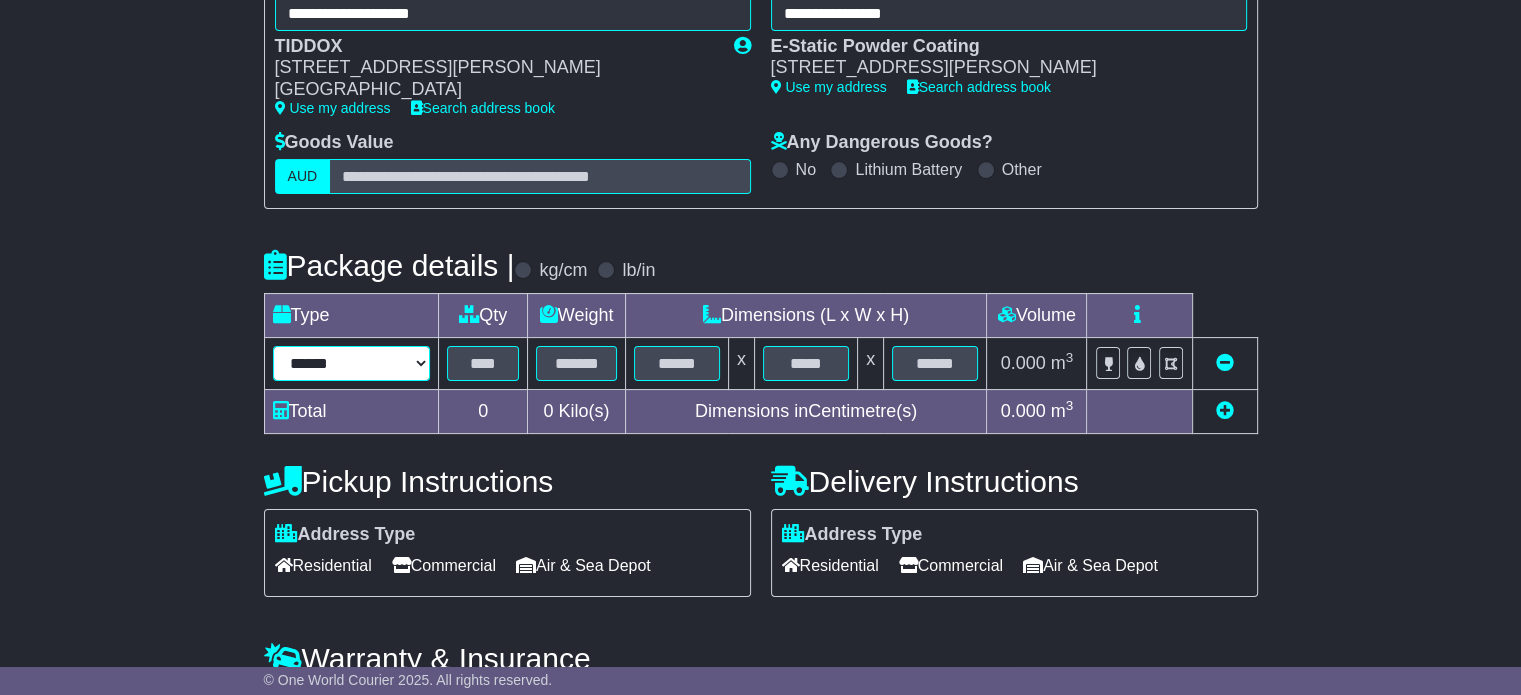 click on "**********" at bounding box center (352, 363) 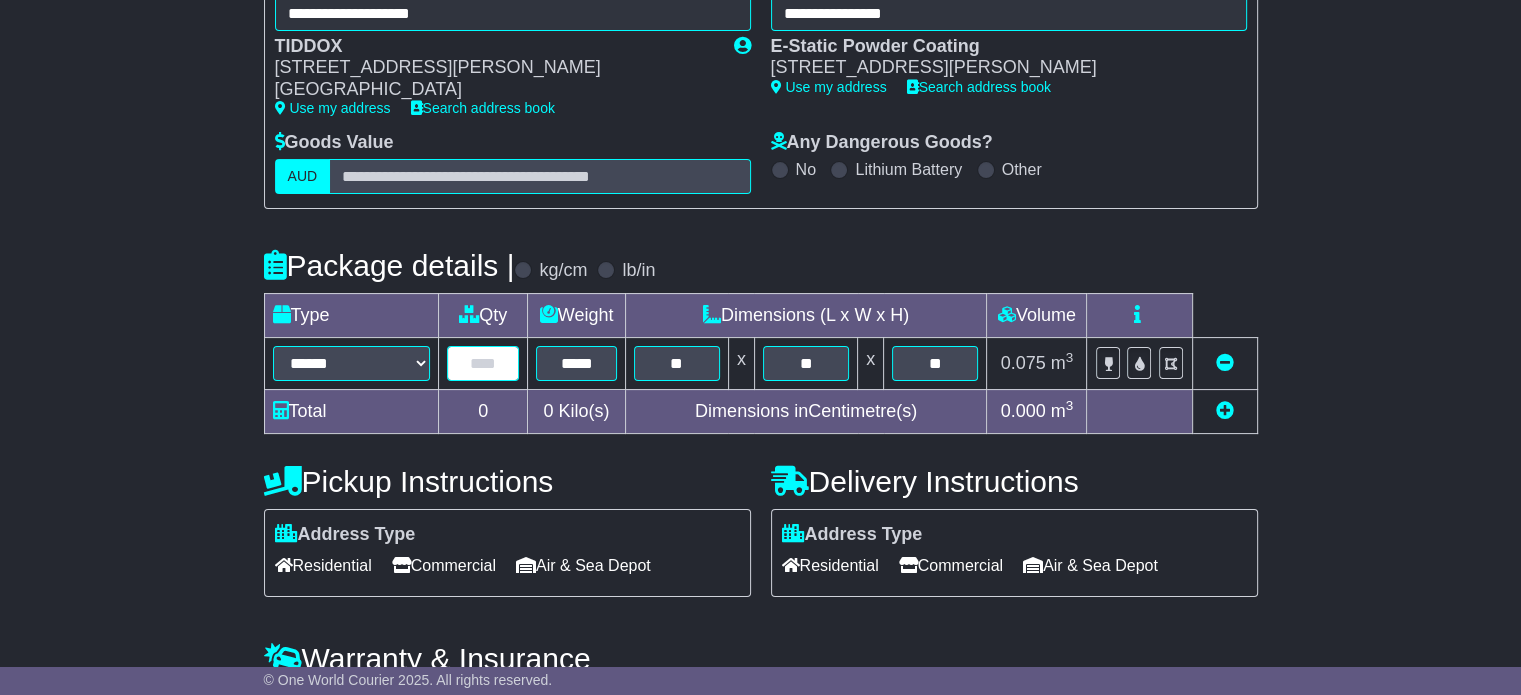 click at bounding box center [483, 363] 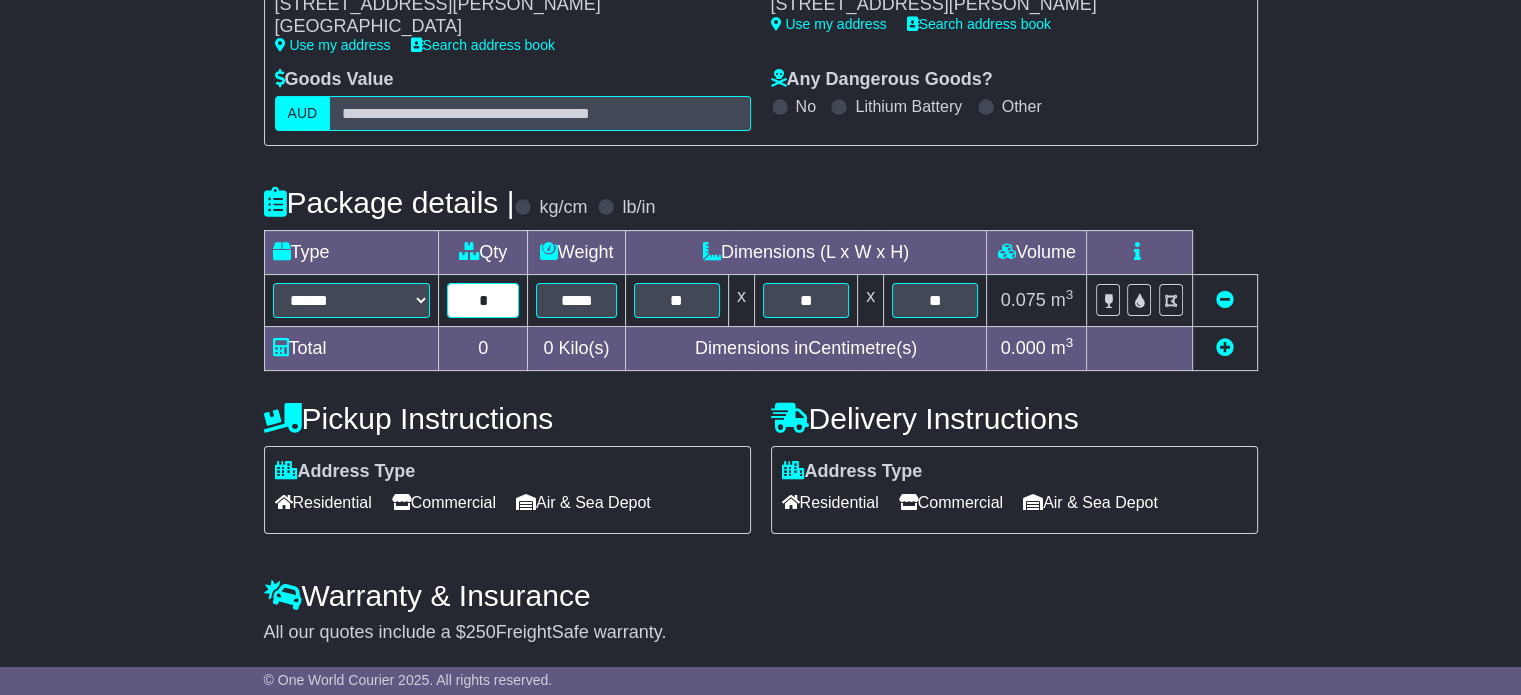 scroll, scrollTop: 426, scrollLeft: 0, axis: vertical 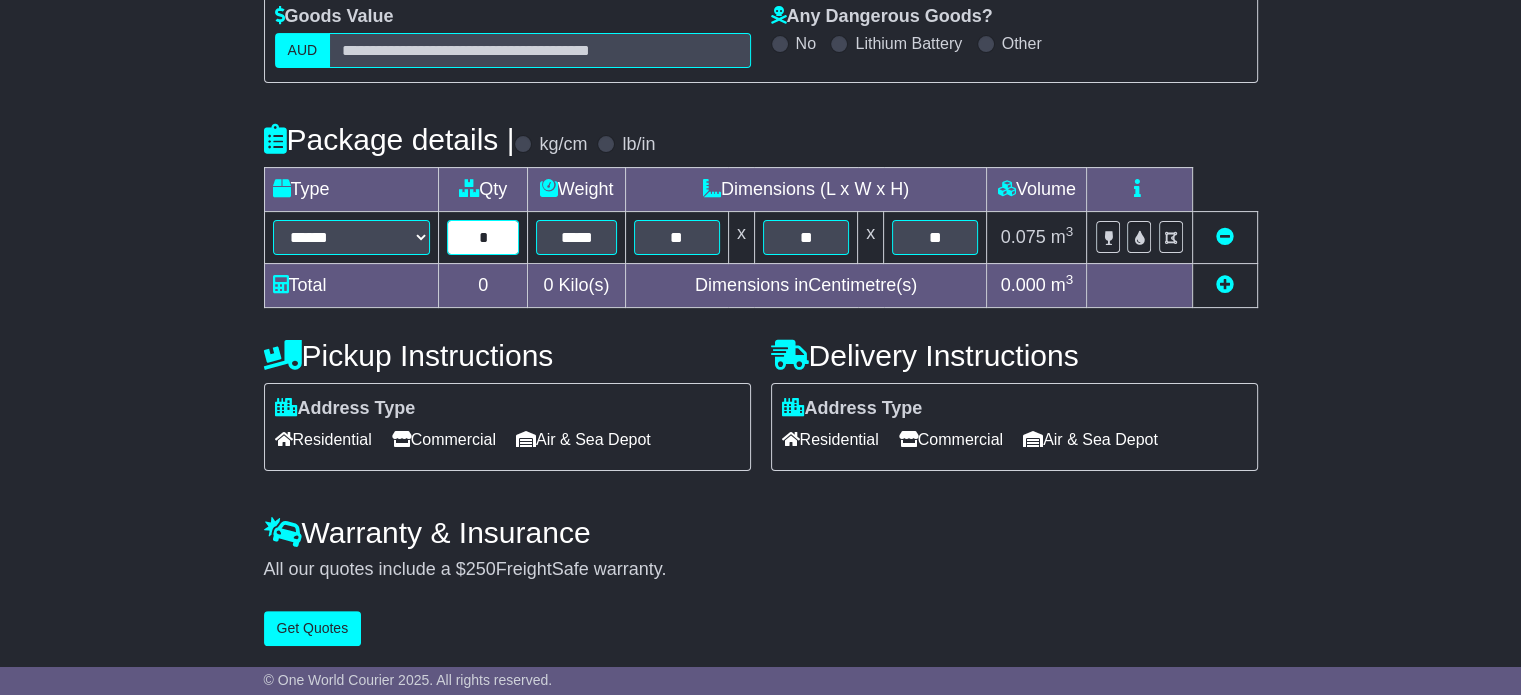 type on "*" 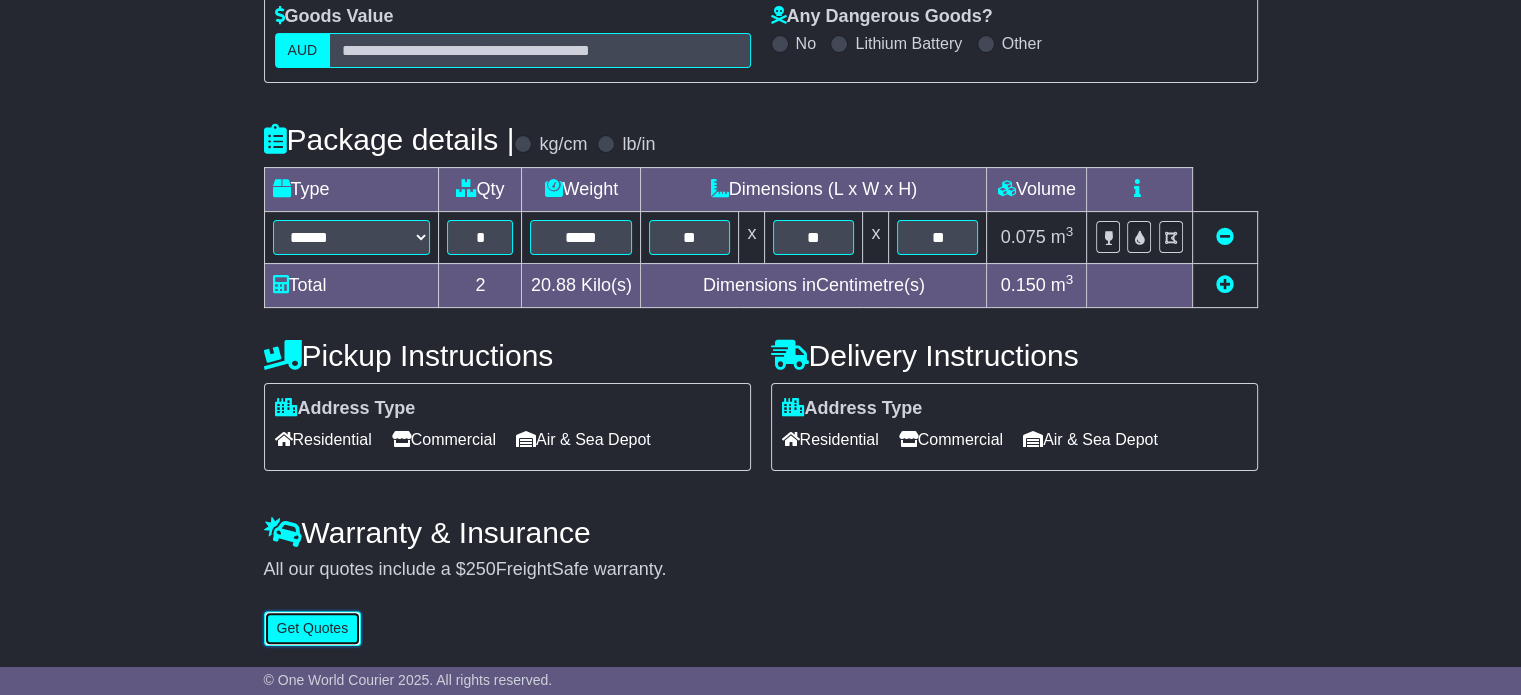 click on "Get Quotes" at bounding box center (313, 628) 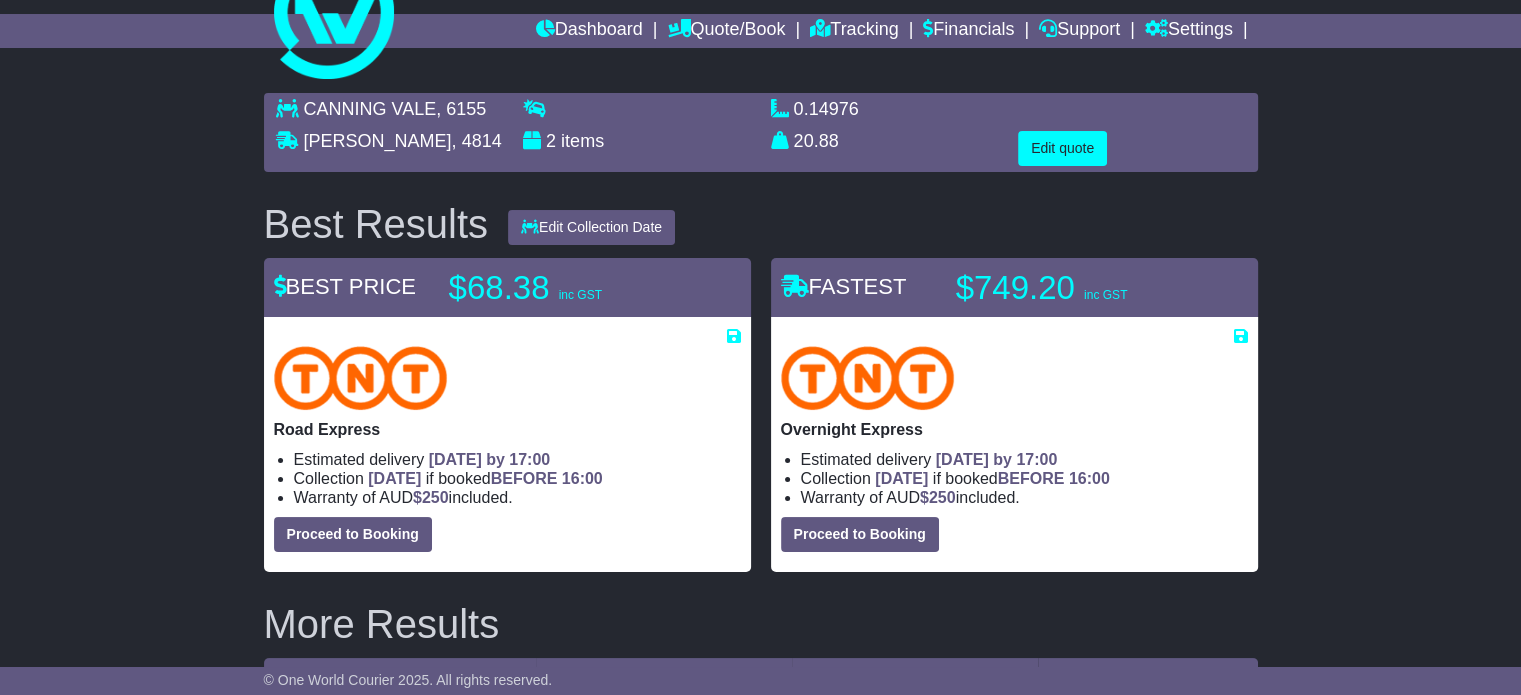 scroll, scrollTop: 100, scrollLeft: 0, axis: vertical 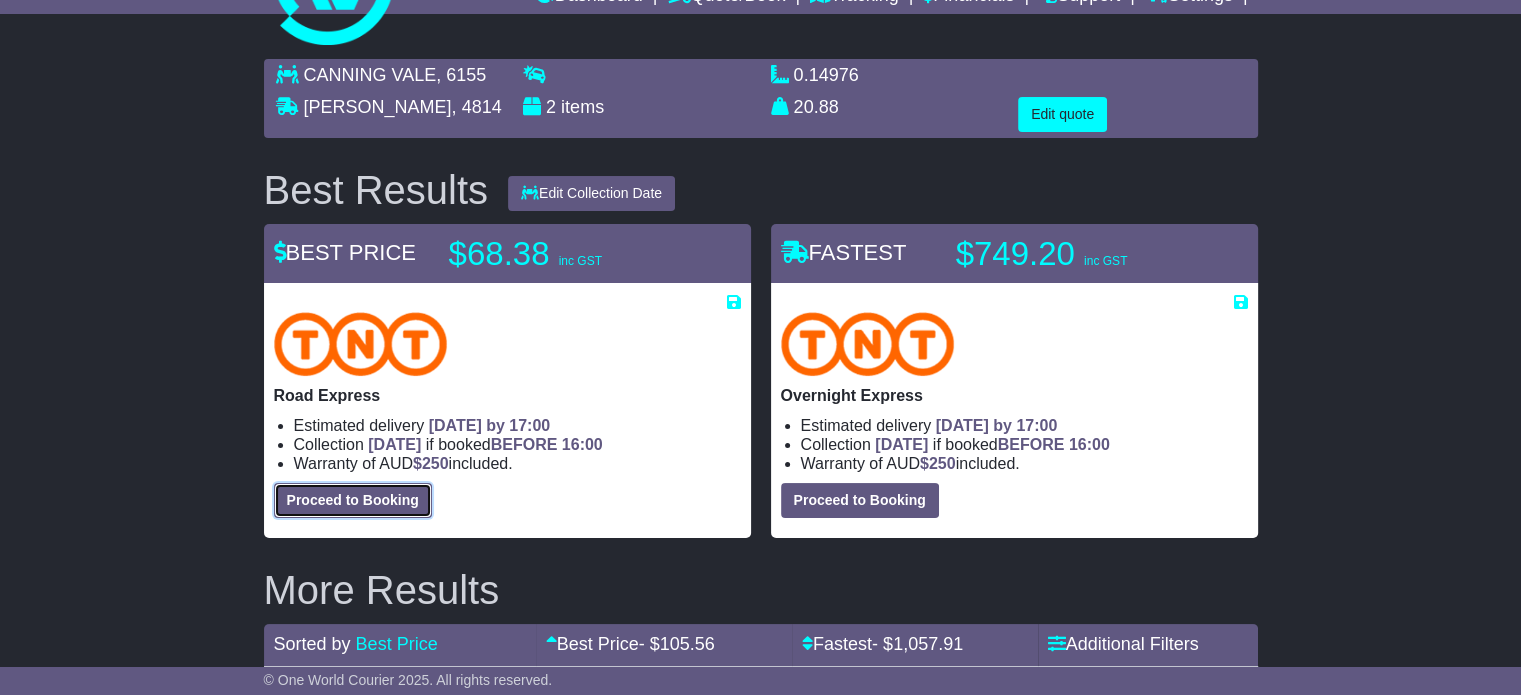 click on "Proceed to Booking" at bounding box center (353, 500) 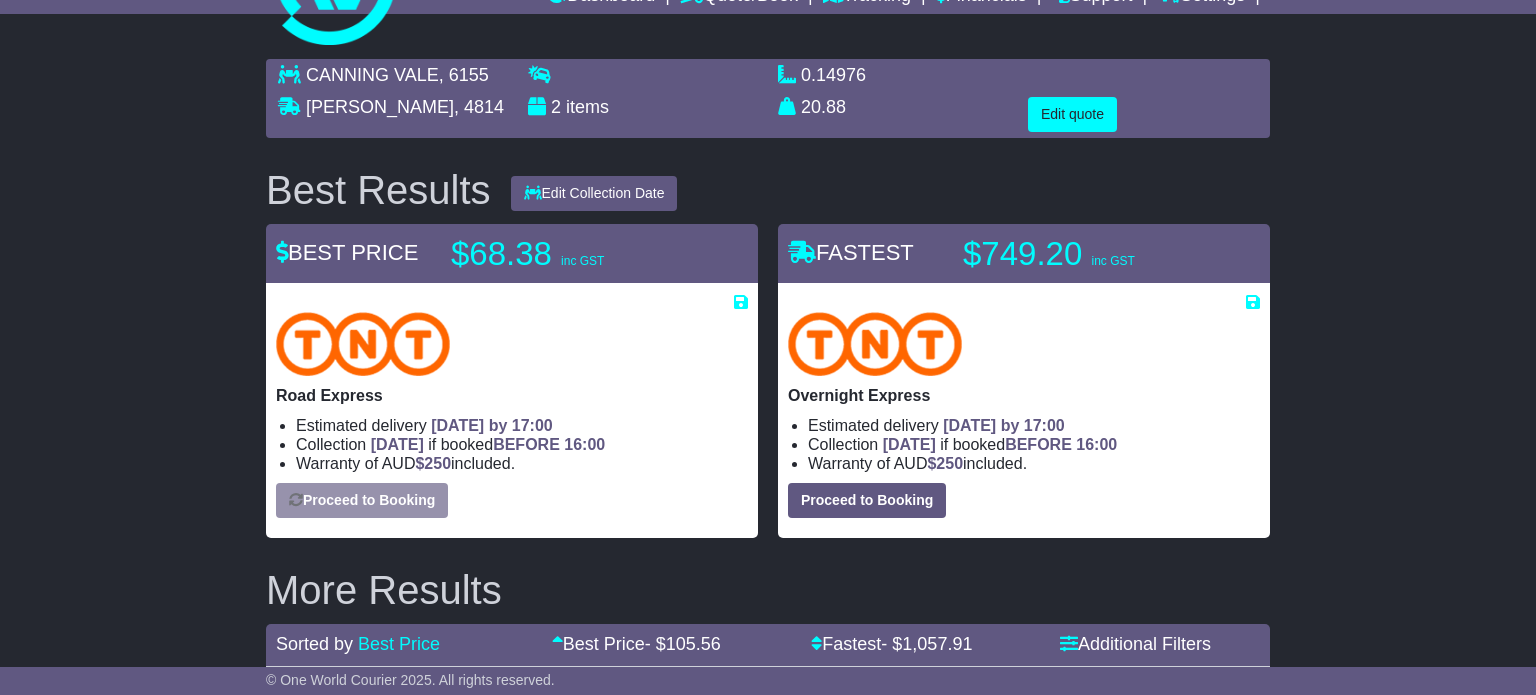 select on "*****" 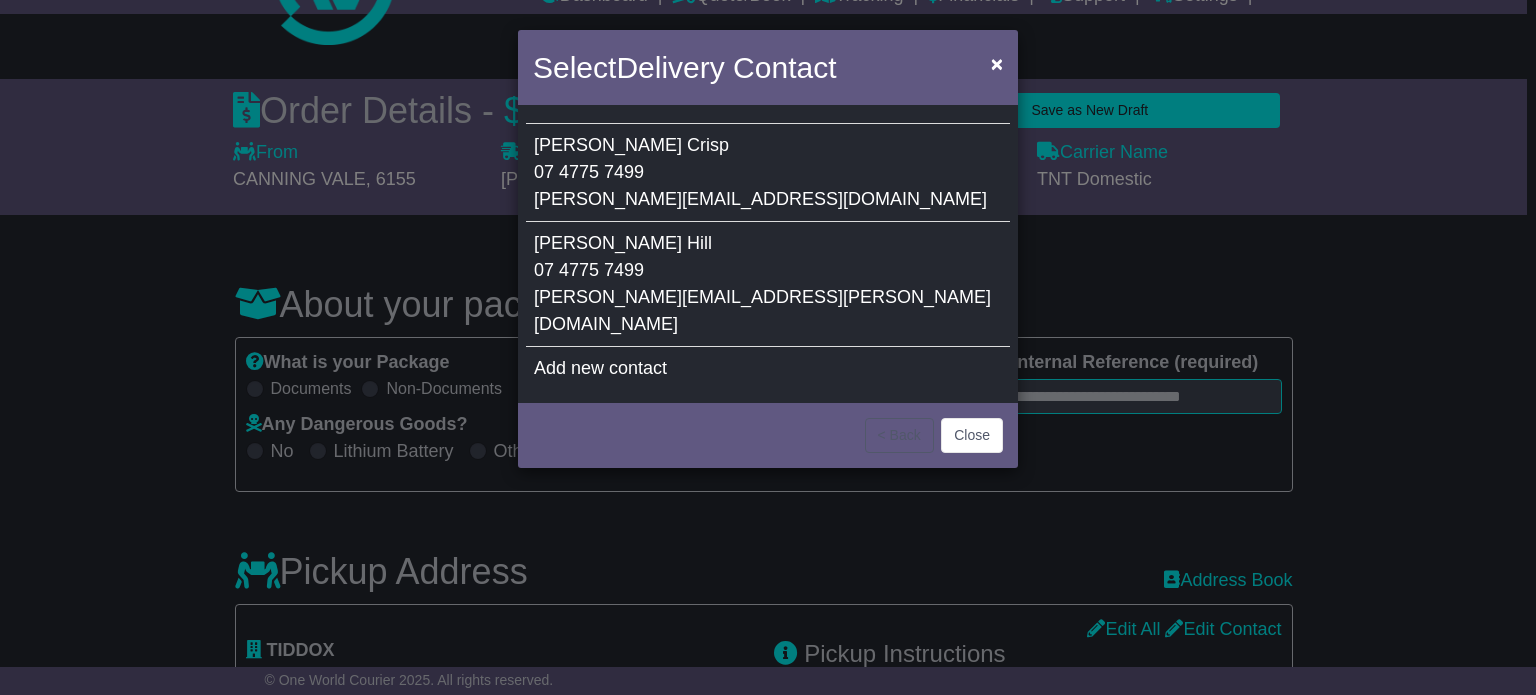 click on "Michael   Hill
07 4775 7499
michael.hill@e-static.com.au" at bounding box center [768, 284] 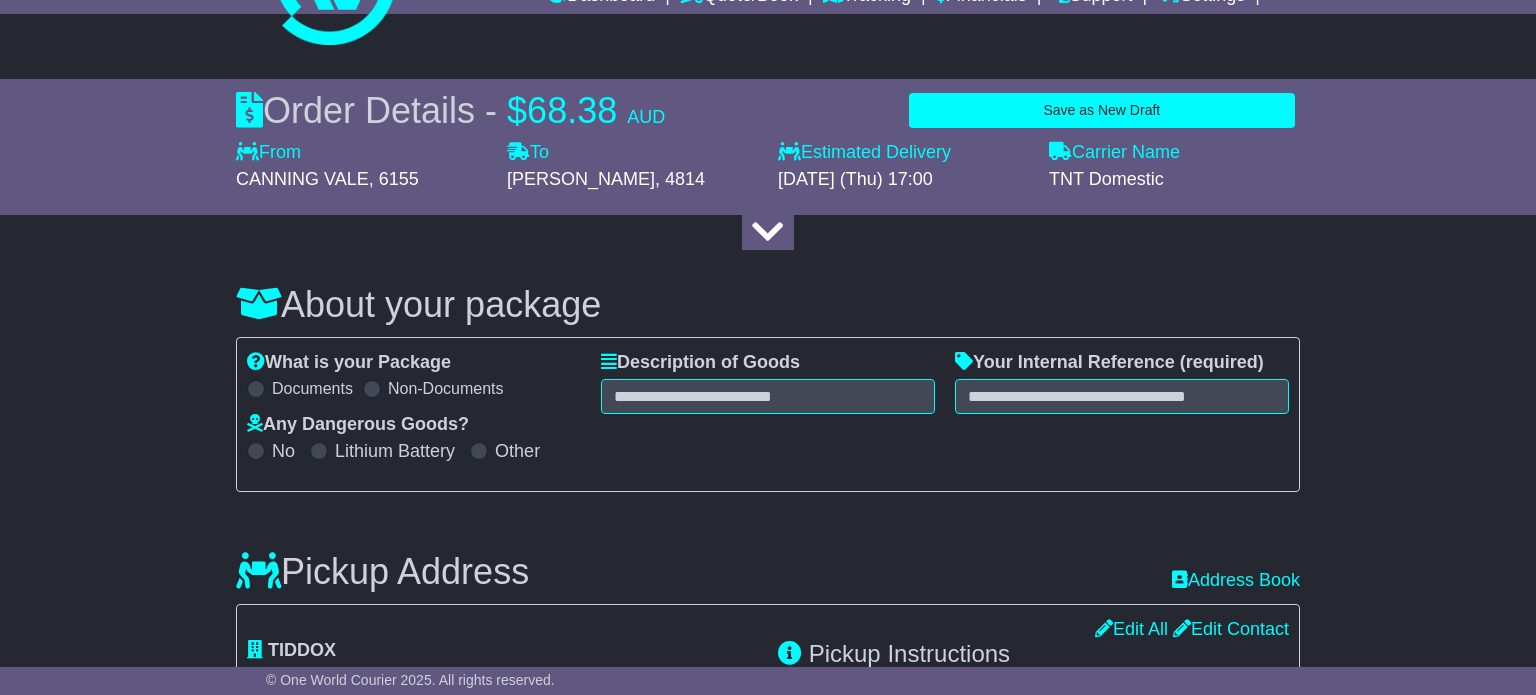 type on "*******" 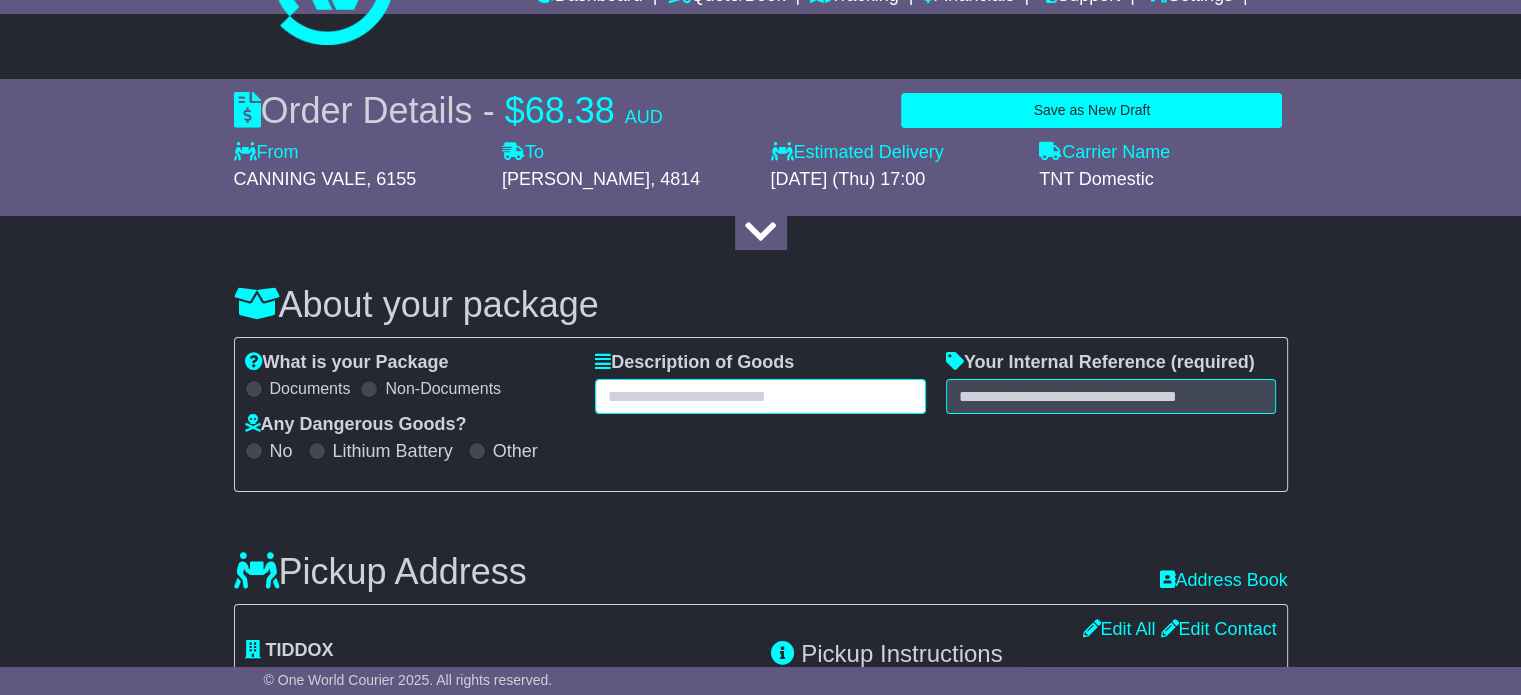 click at bounding box center (760, 396) 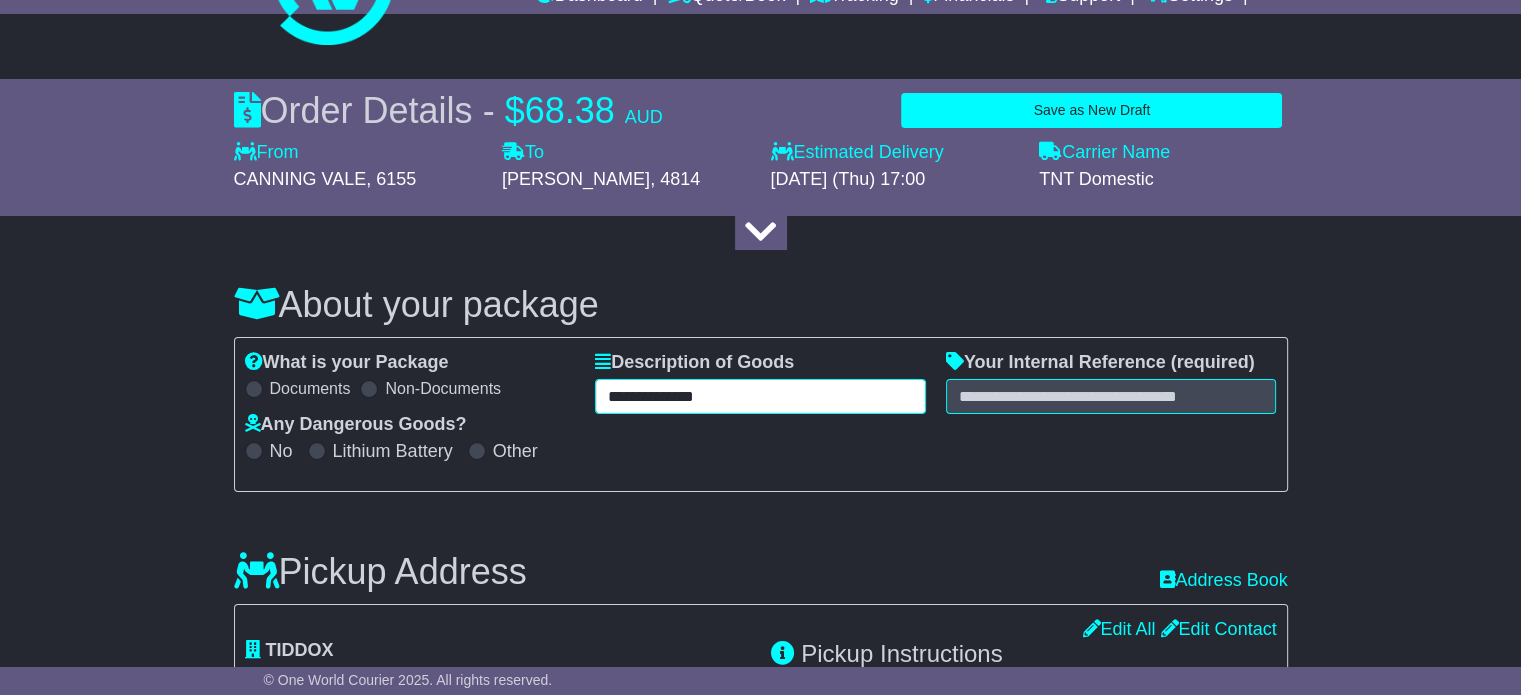 type on "**********" 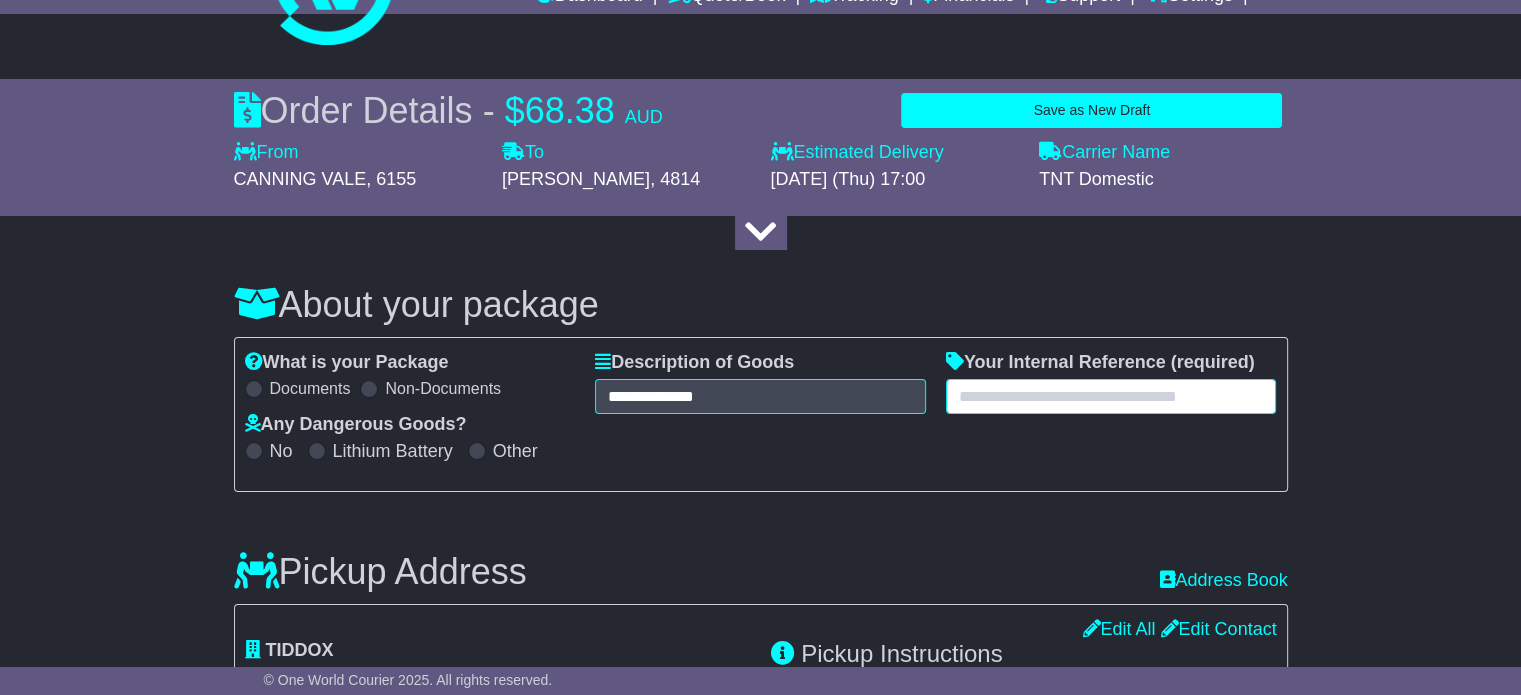 click at bounding box center [1111, 396] 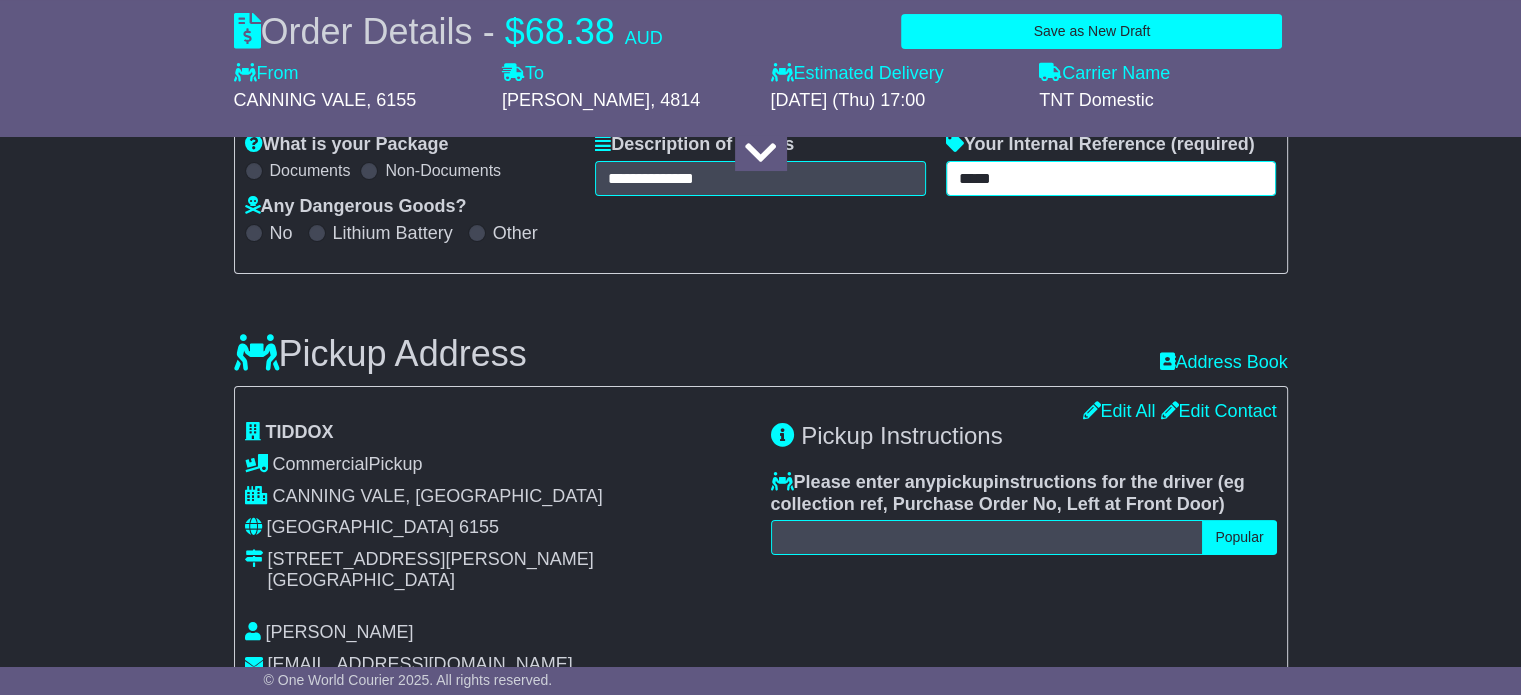 scroll, scrollTop: 400, scrollLeft: 0, axis: vertical 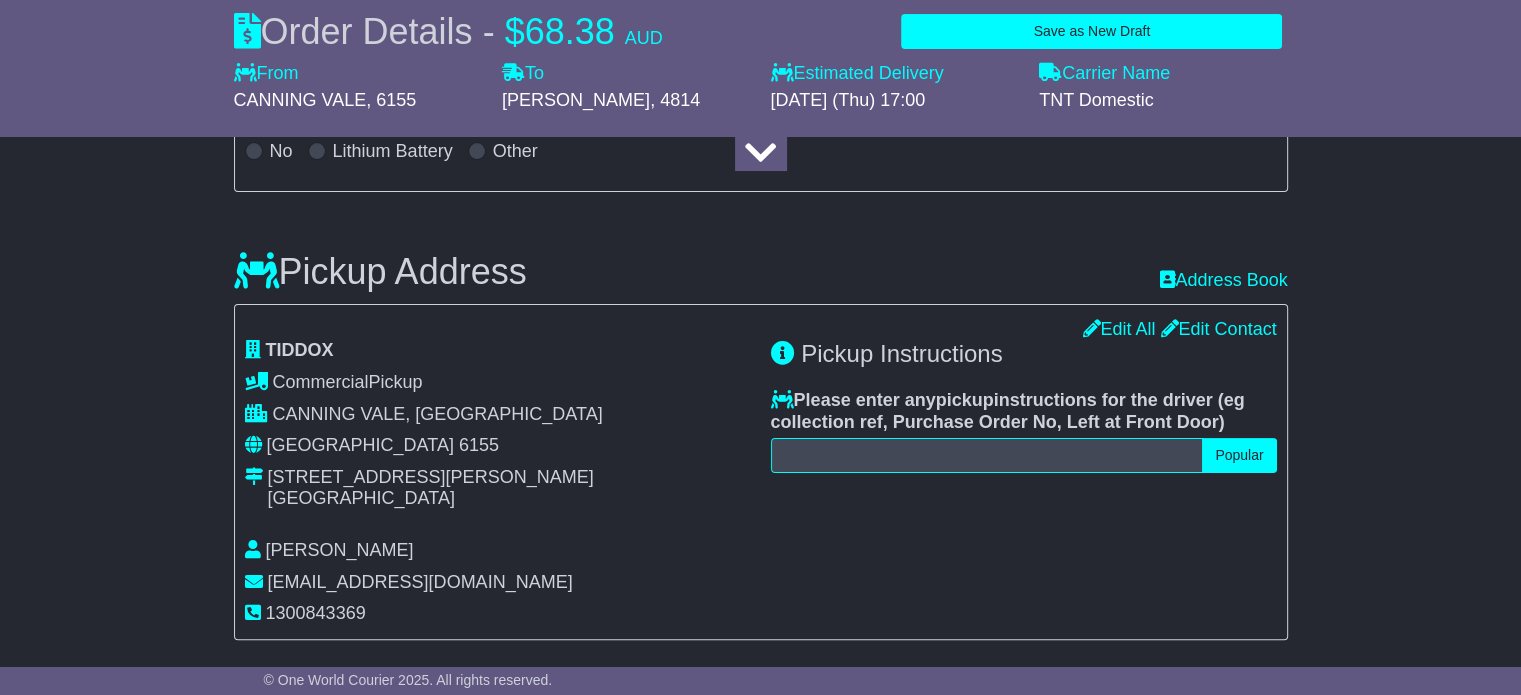 type on "*****" 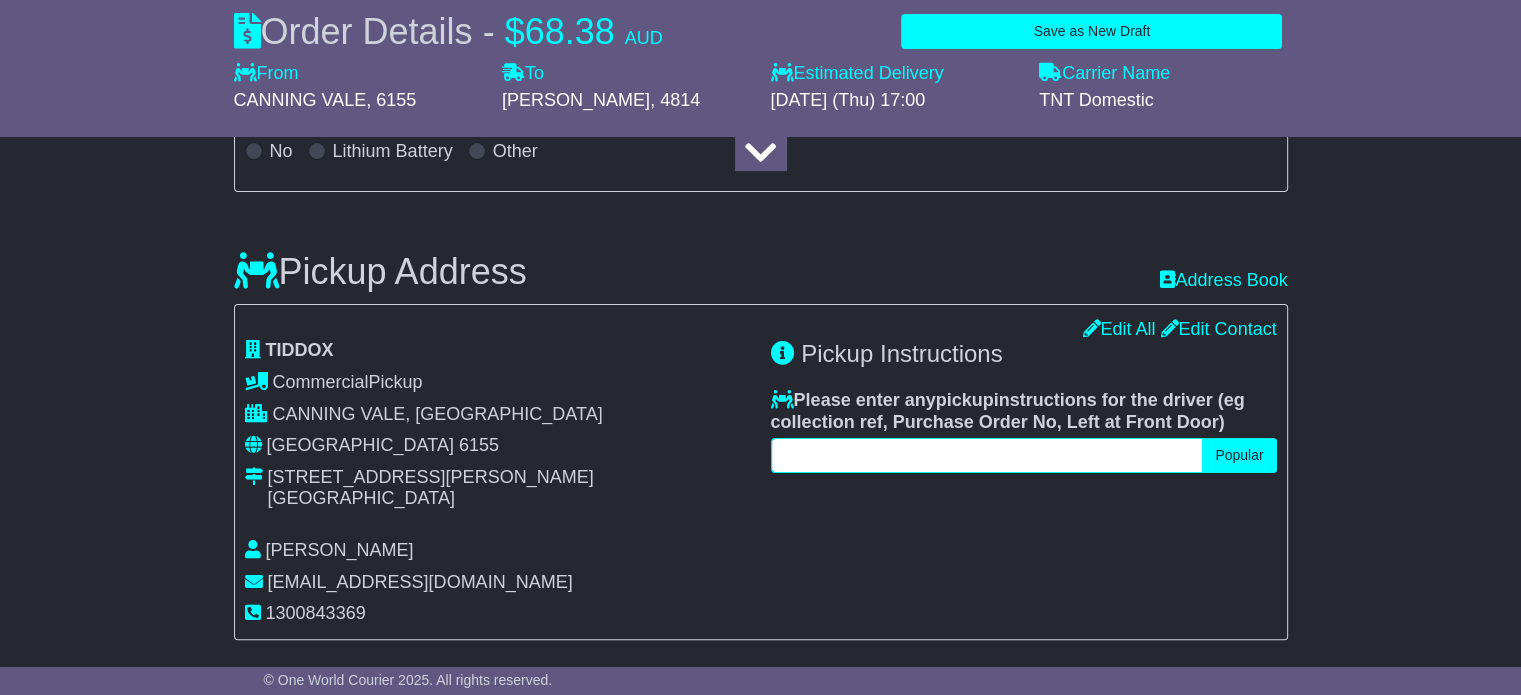 click at bounding box center [987, 455] 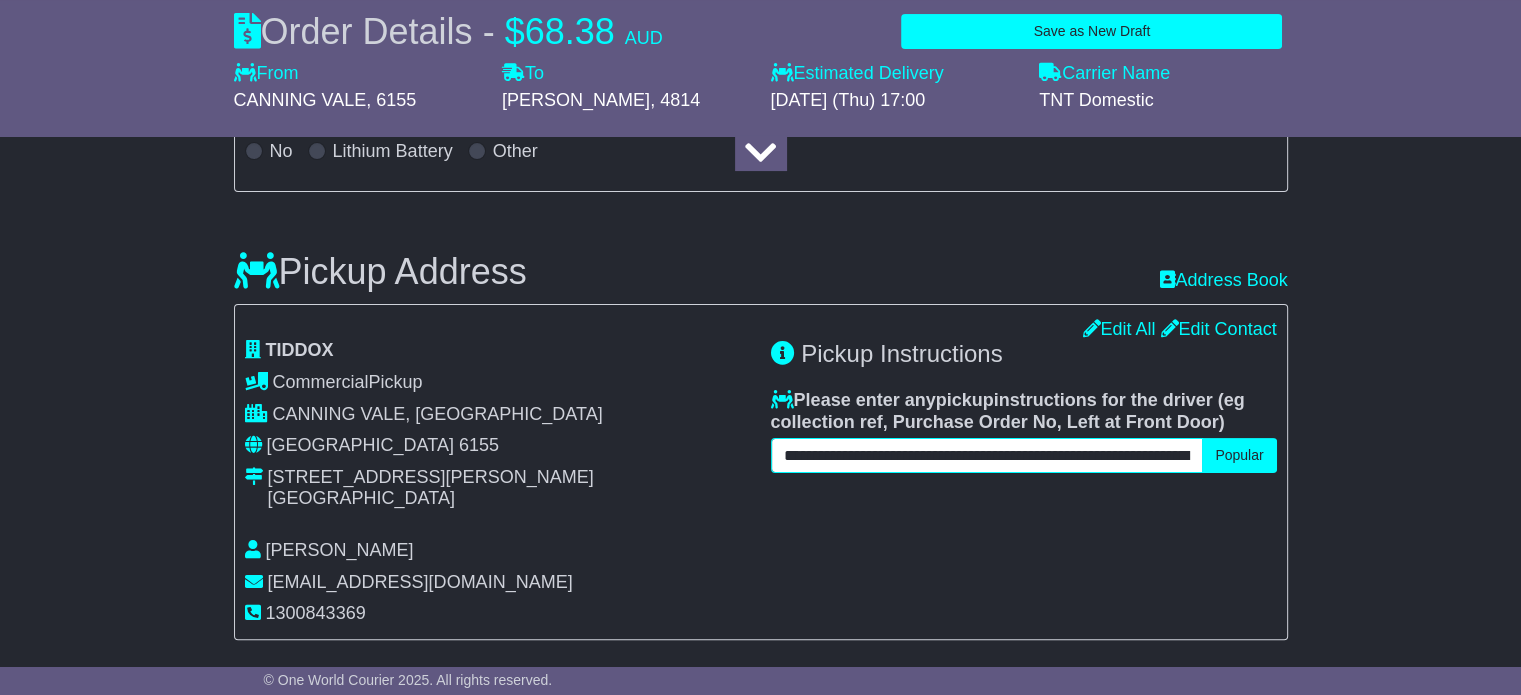 scroll, scrollTop: 0, scrollLeft: 80, axis: horizontal 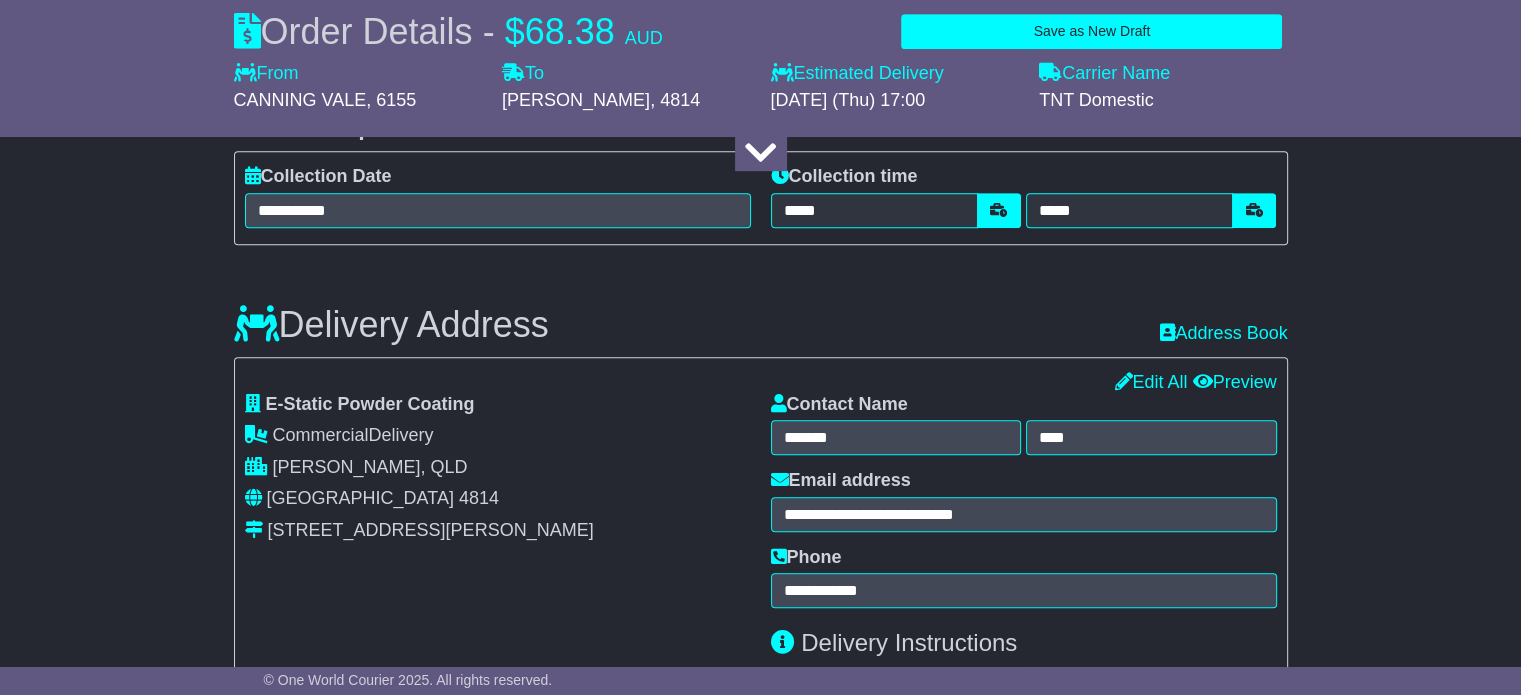 type on "**********" 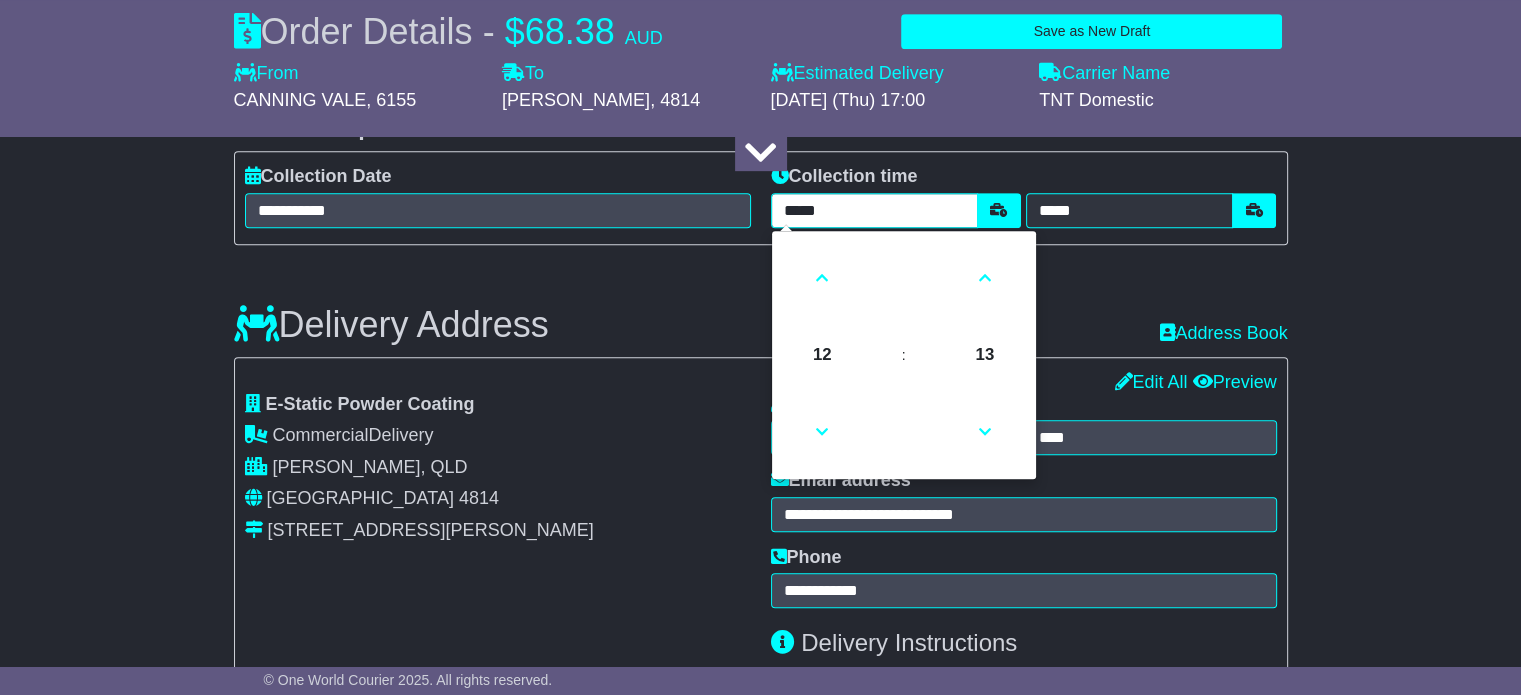 scroll, scrollTop: 0, scrollLeft: 0, axis: both 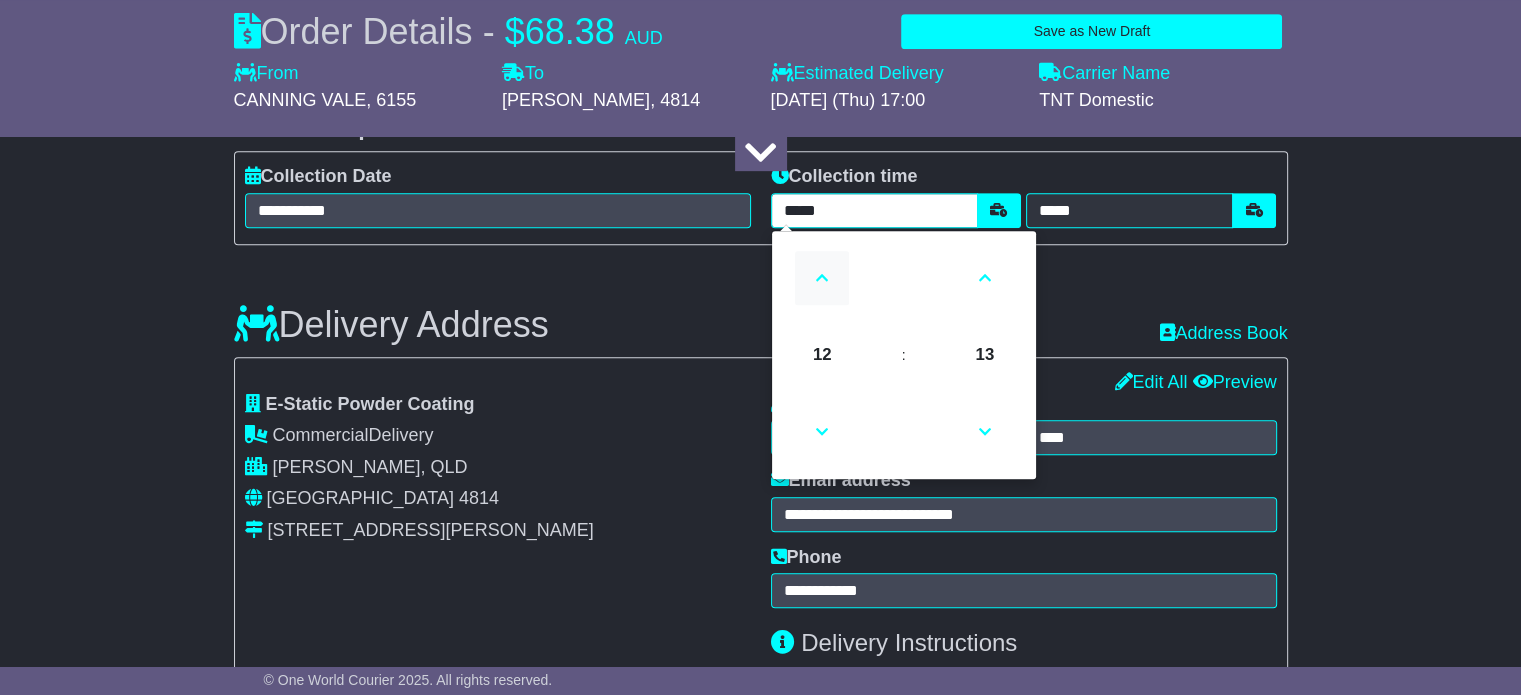 click at bounding box center [822, 278] 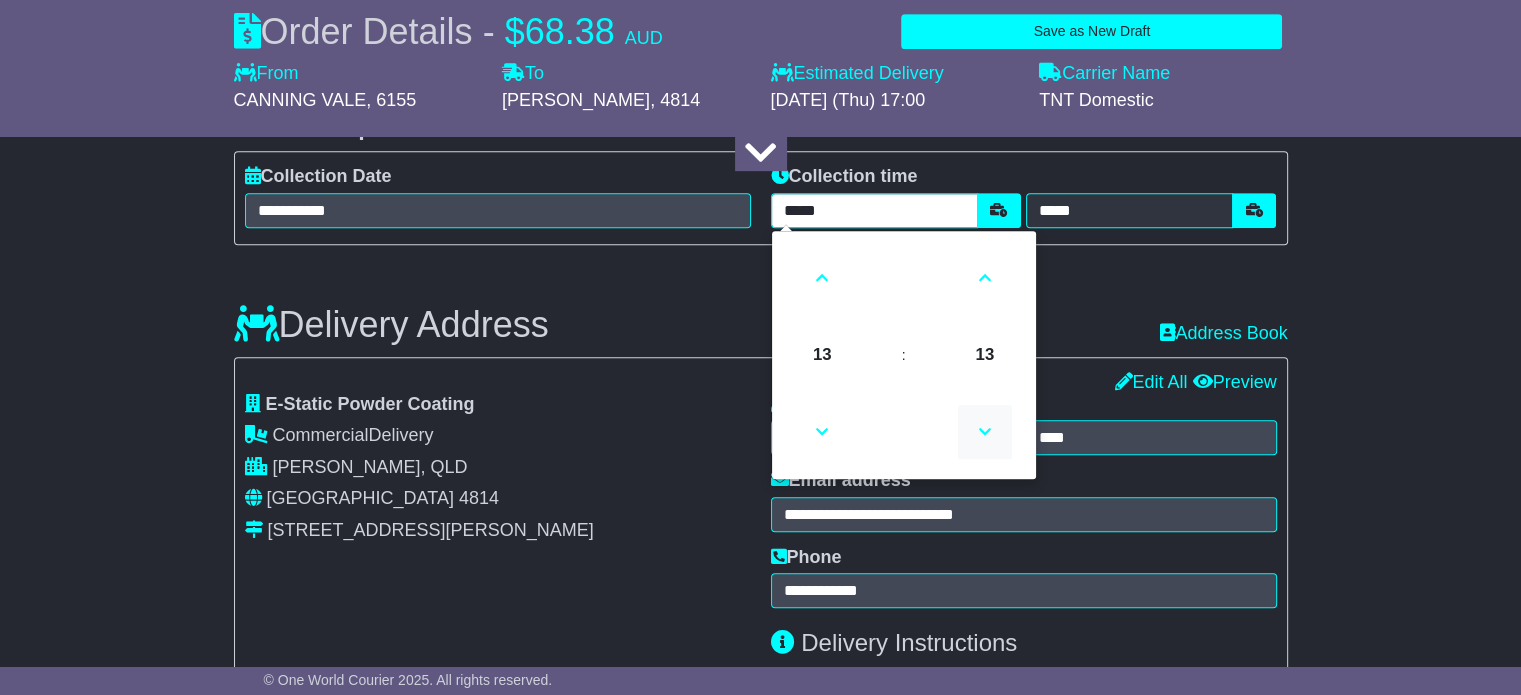 click at bounding box center [985, 432] 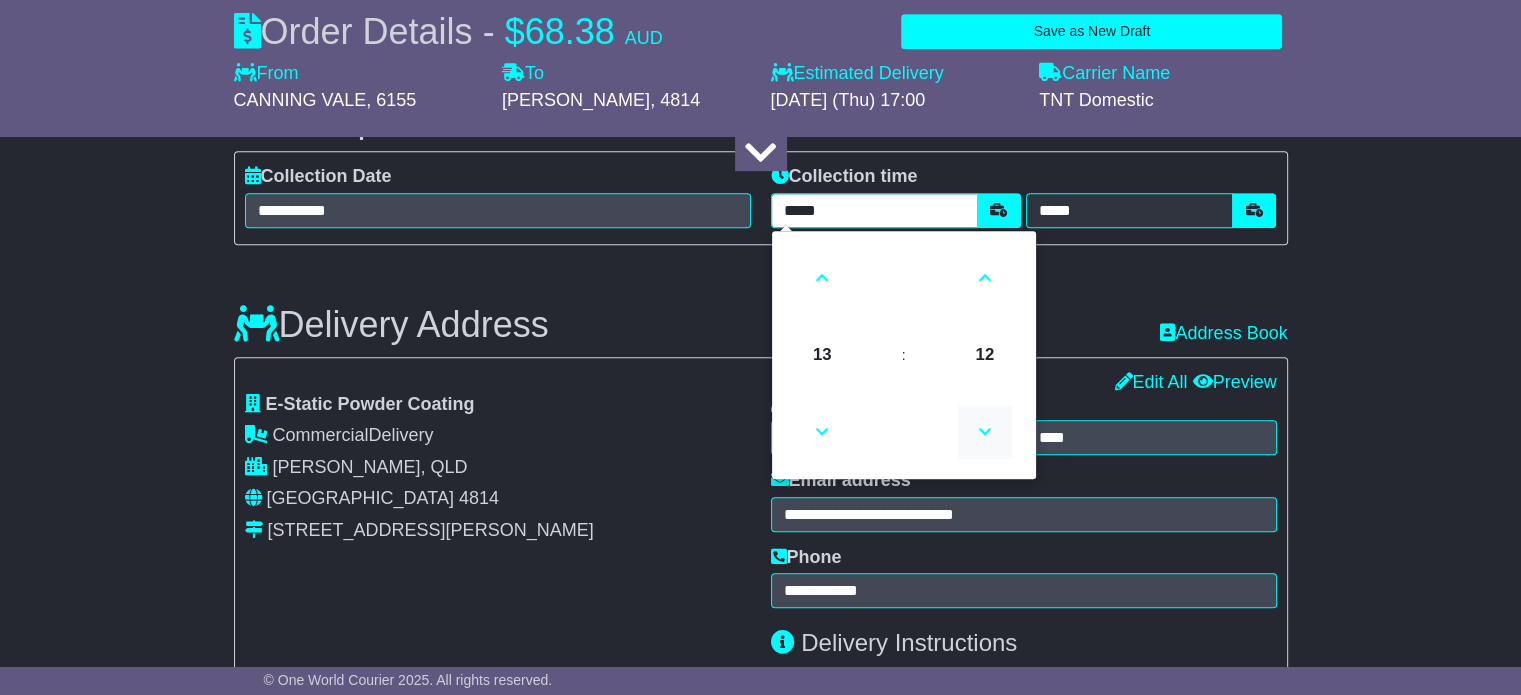 click at bounding box center (985, 432) 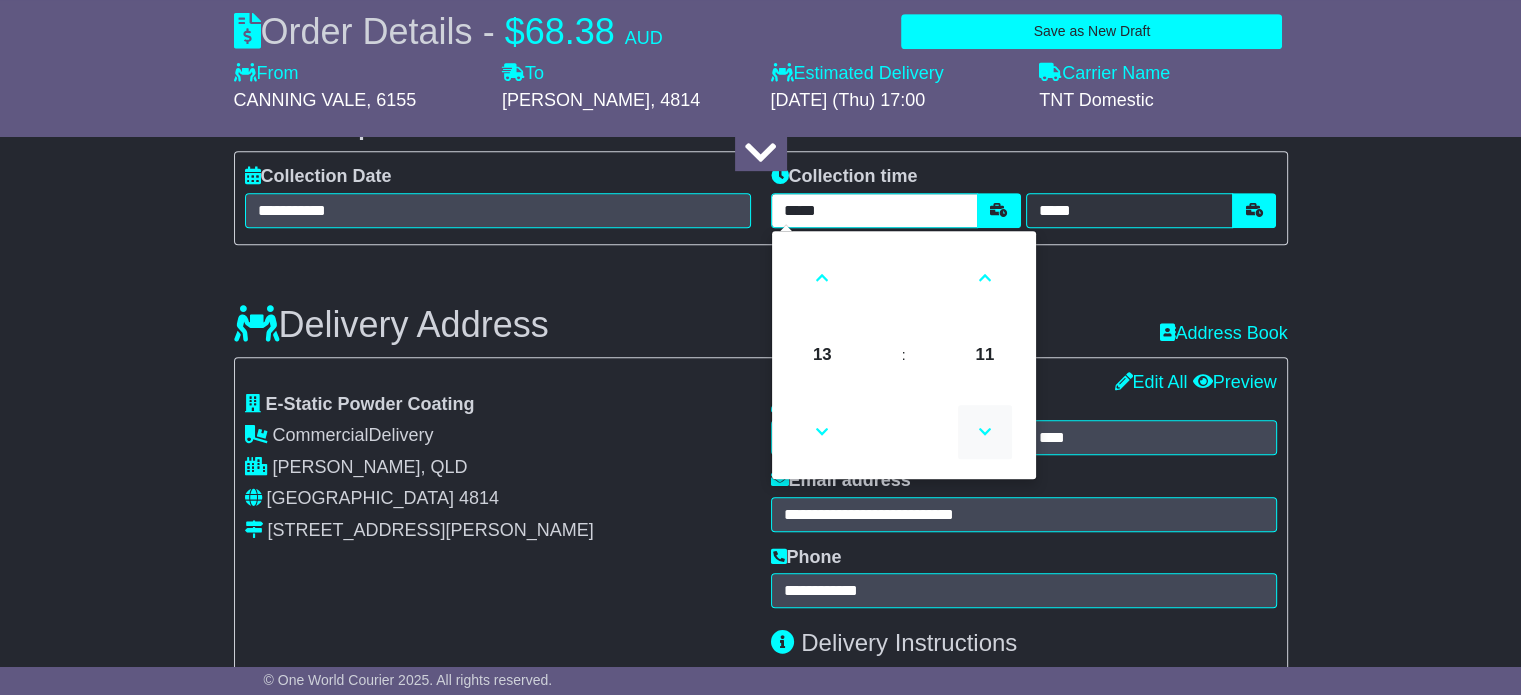 click at bounding box center (985, 432) 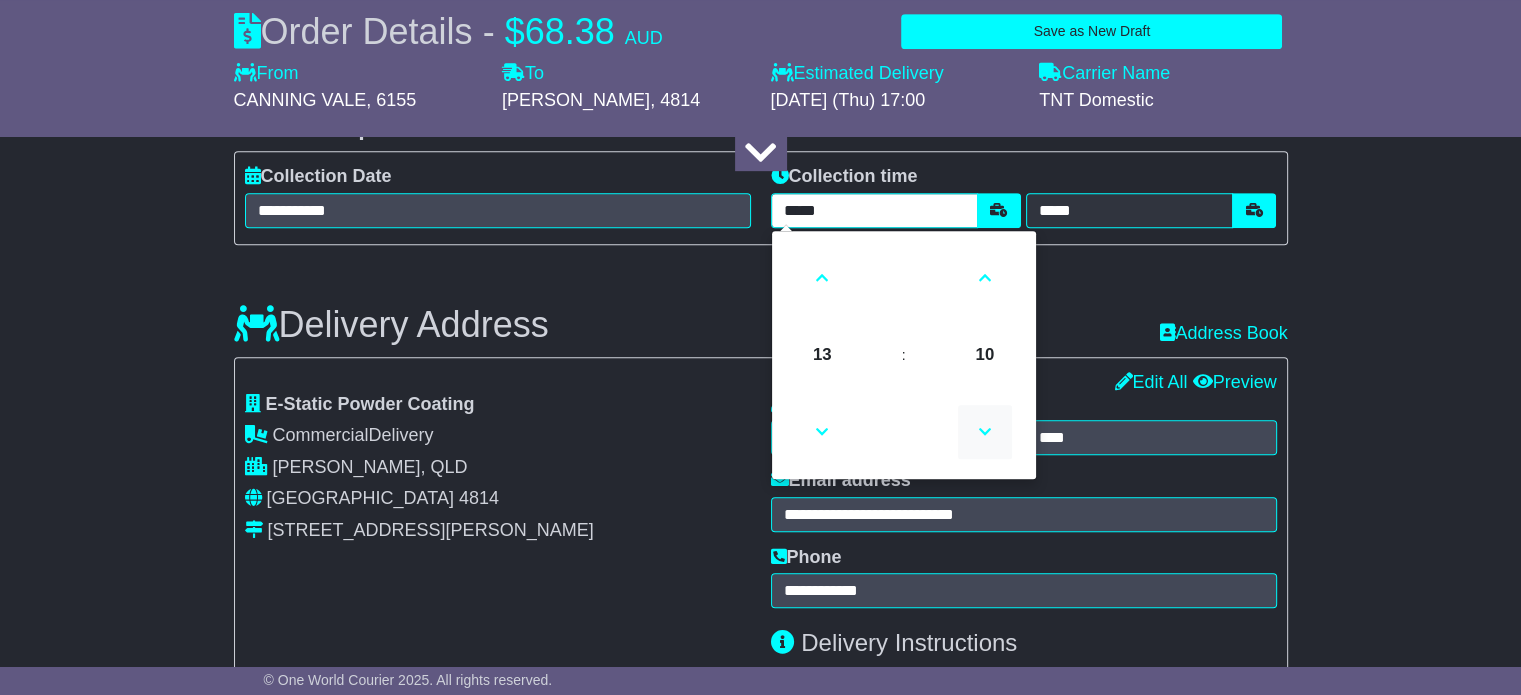 click at bounding box center (985, 432) 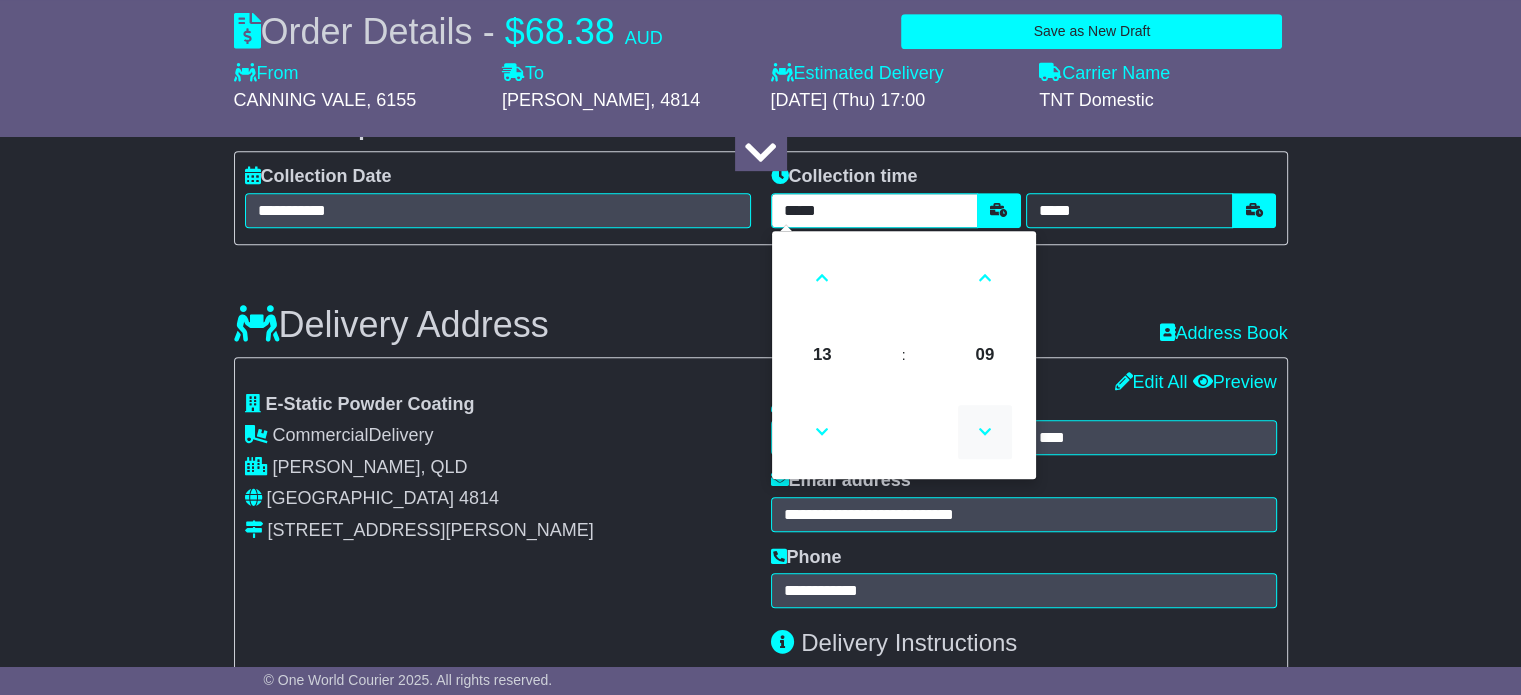 click at bounding box center [985, 432] 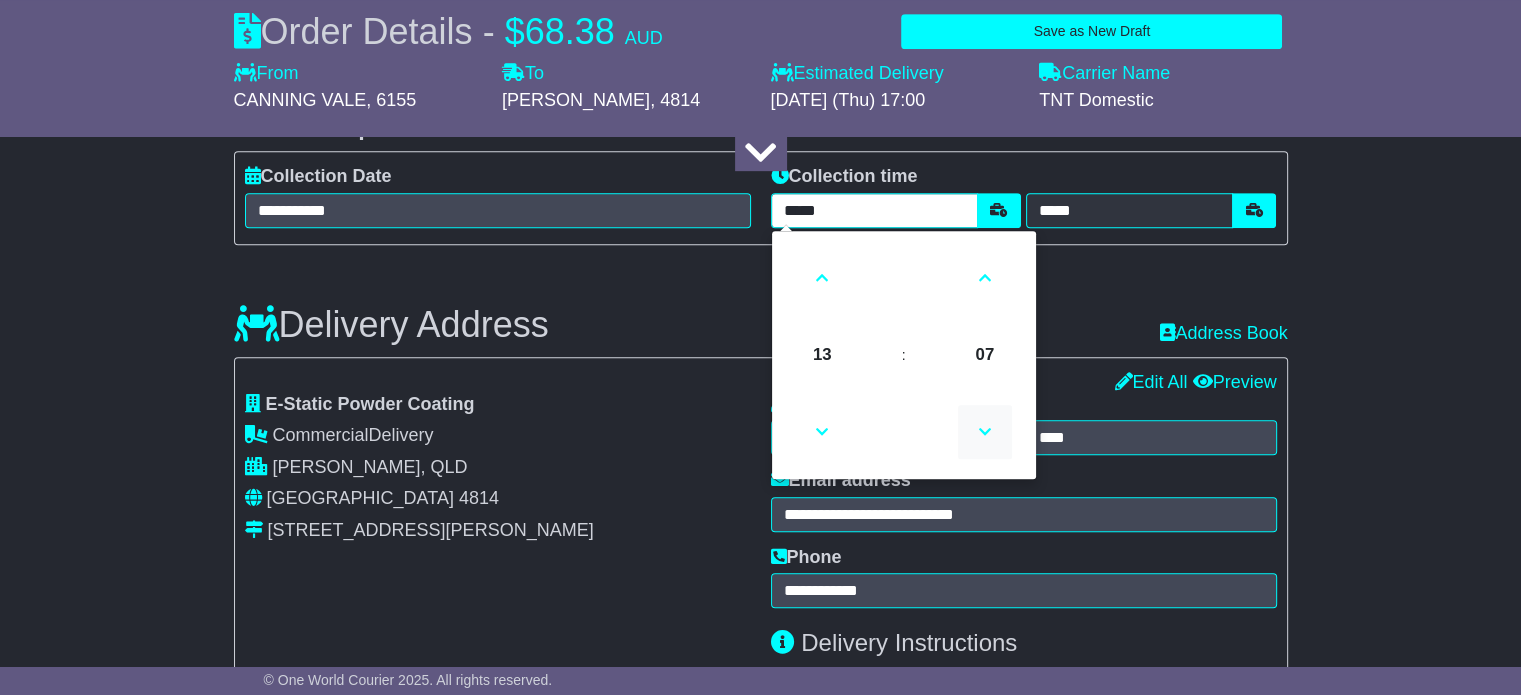click at bounding box center [985, 432] 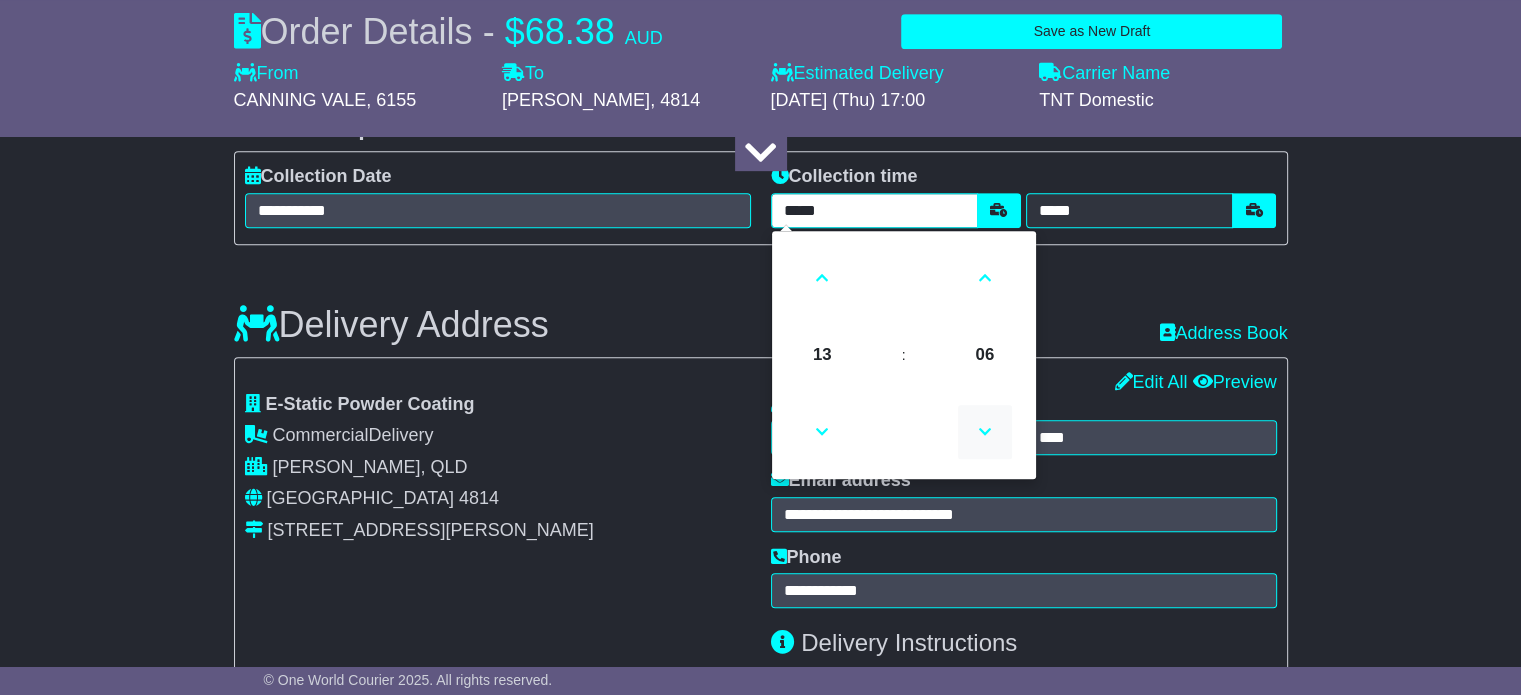 click at bounding box center (985, 432) 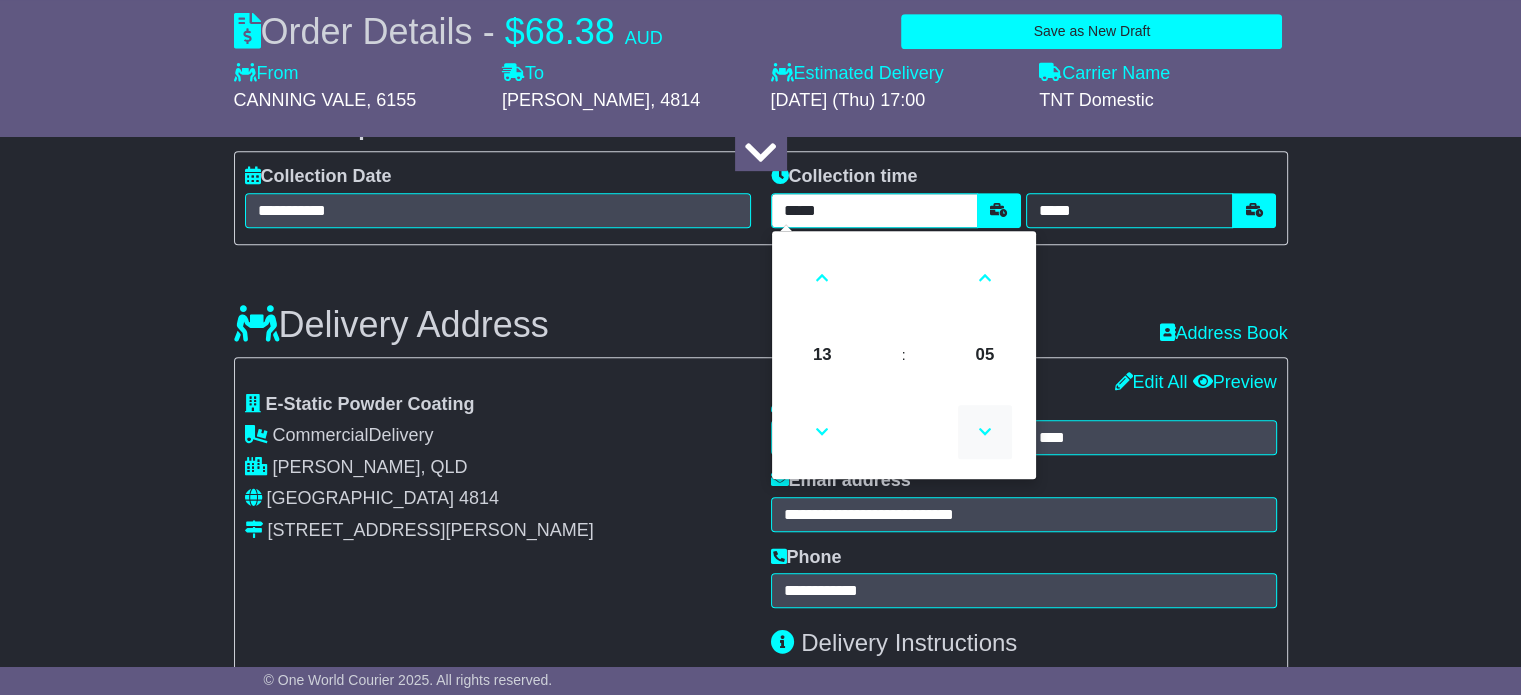 click at bounding box center (985, 432) 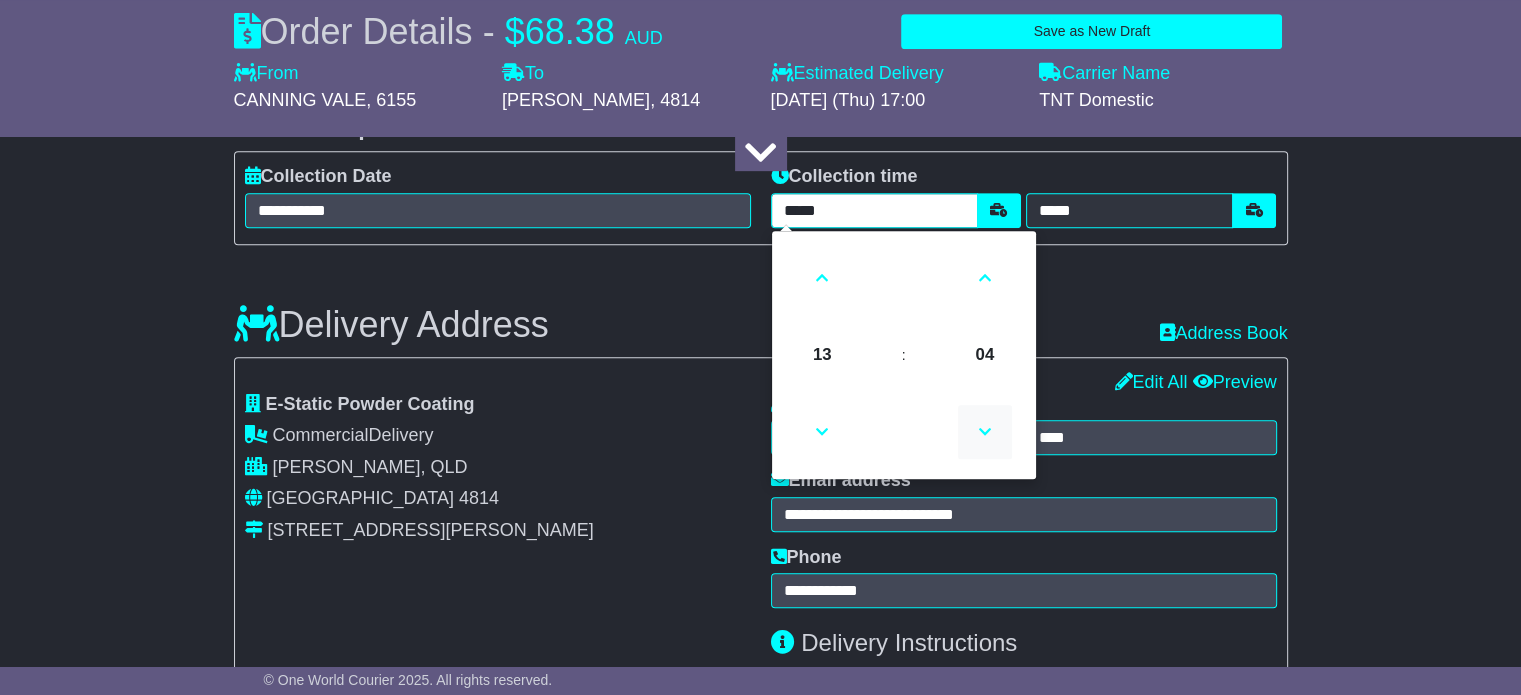 click at bounding box center (985, 432) 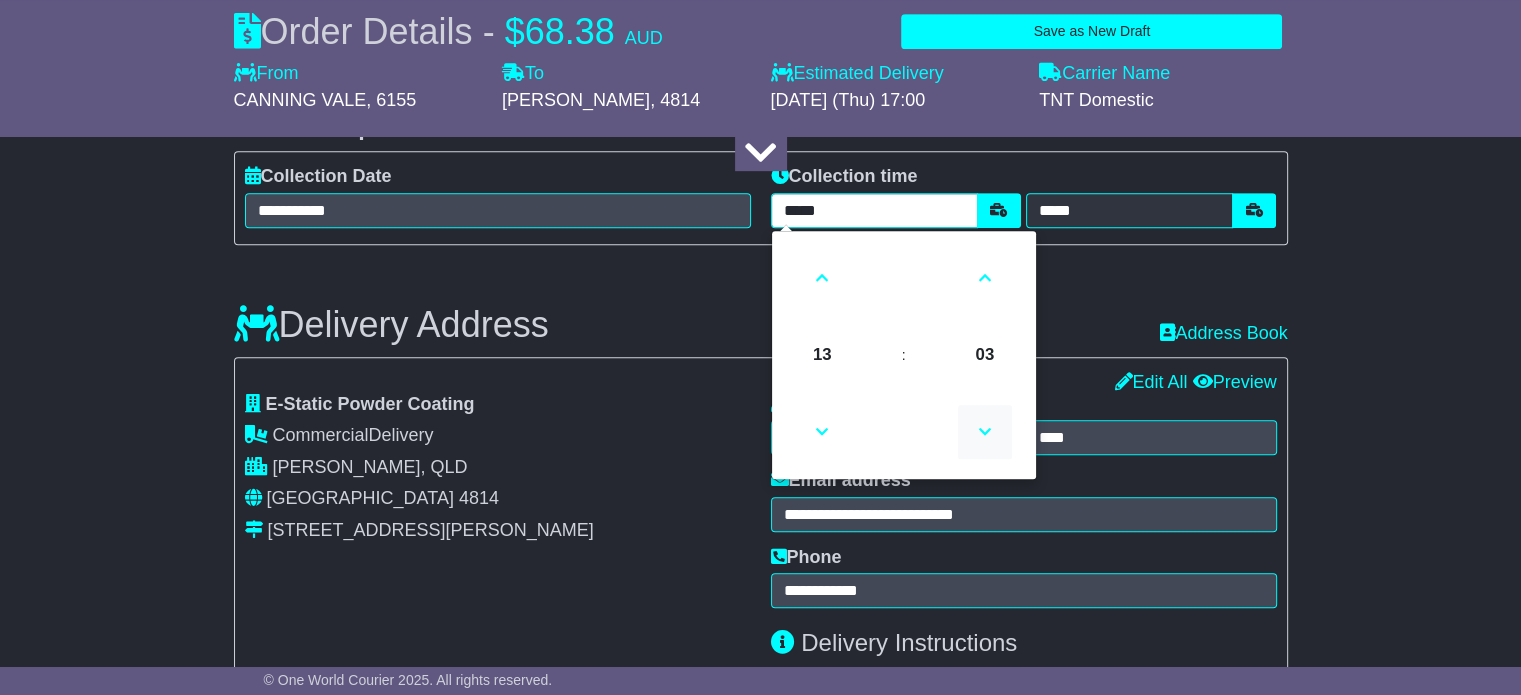 click at bounding box center [985, 432] 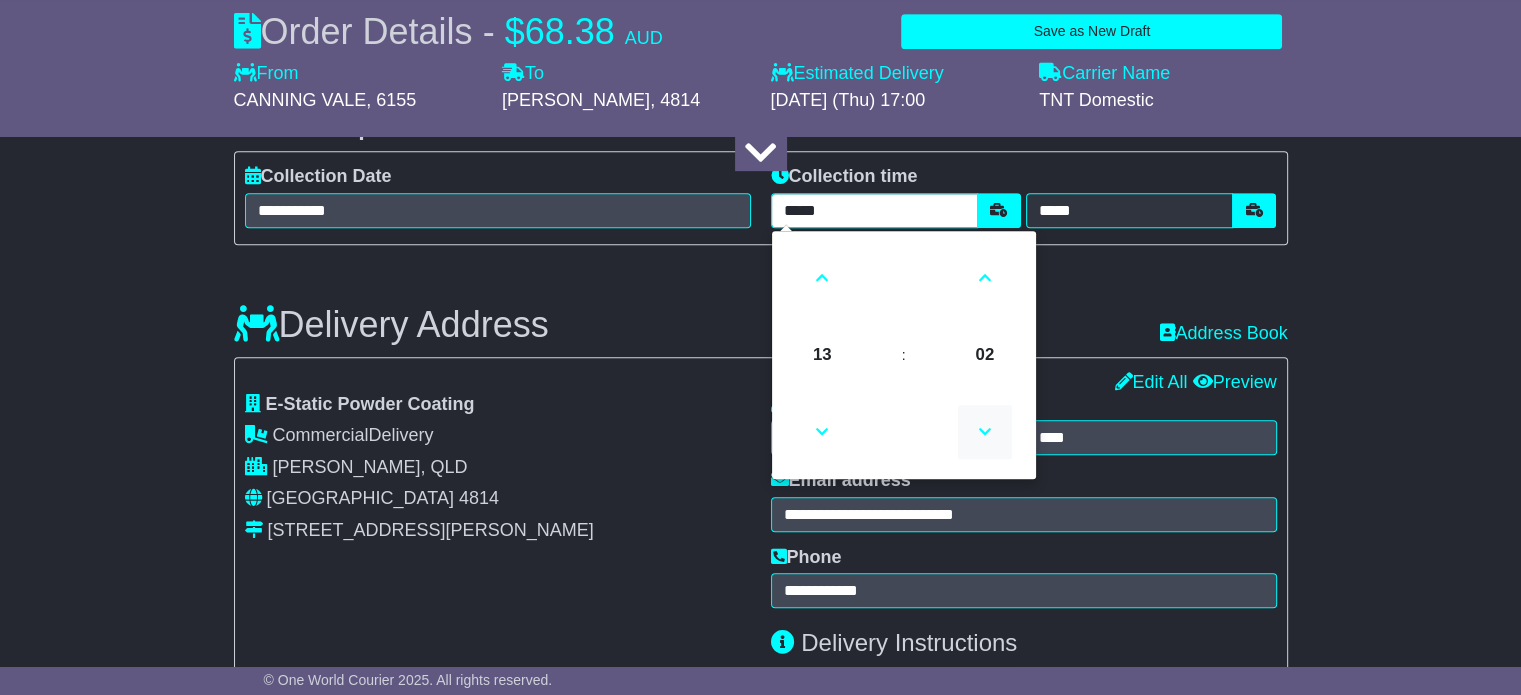 click at bounding box center (985, 432) 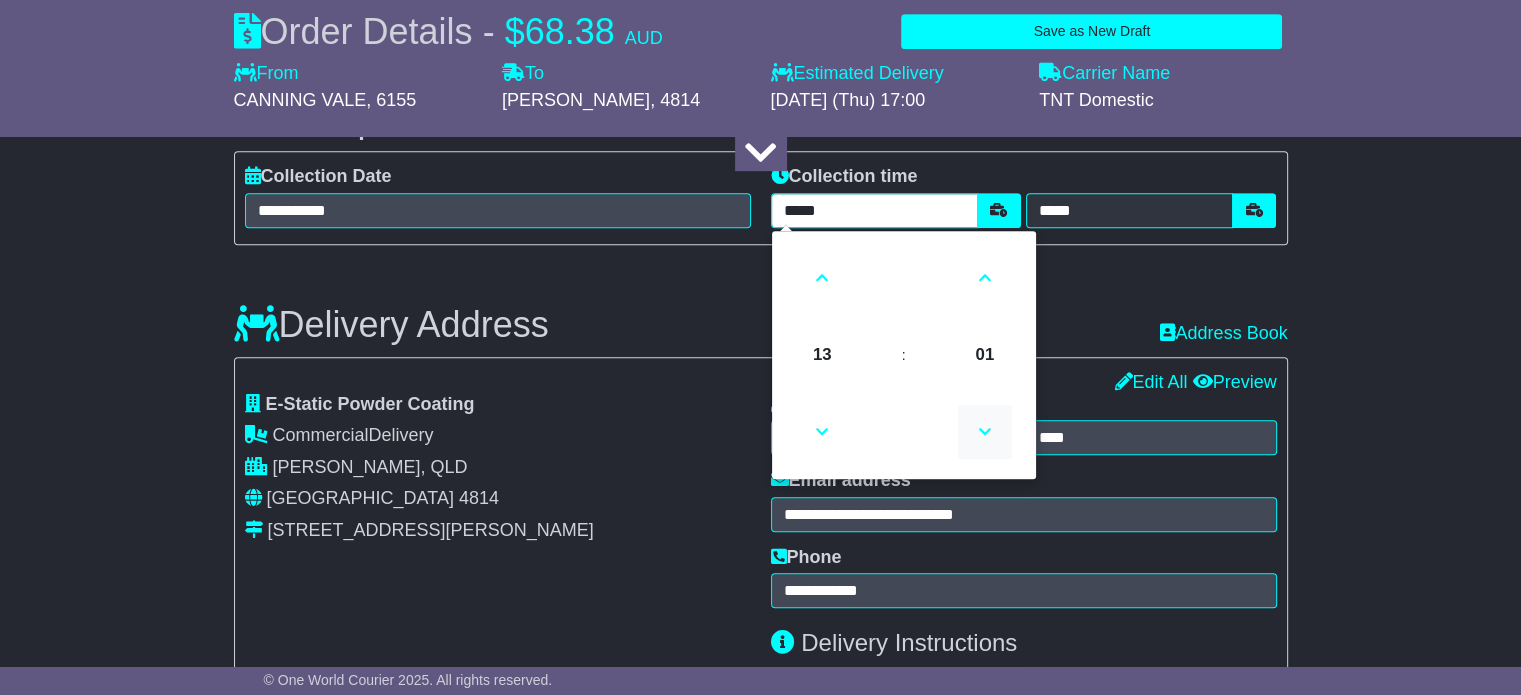 click at bounding box center [985, 432] 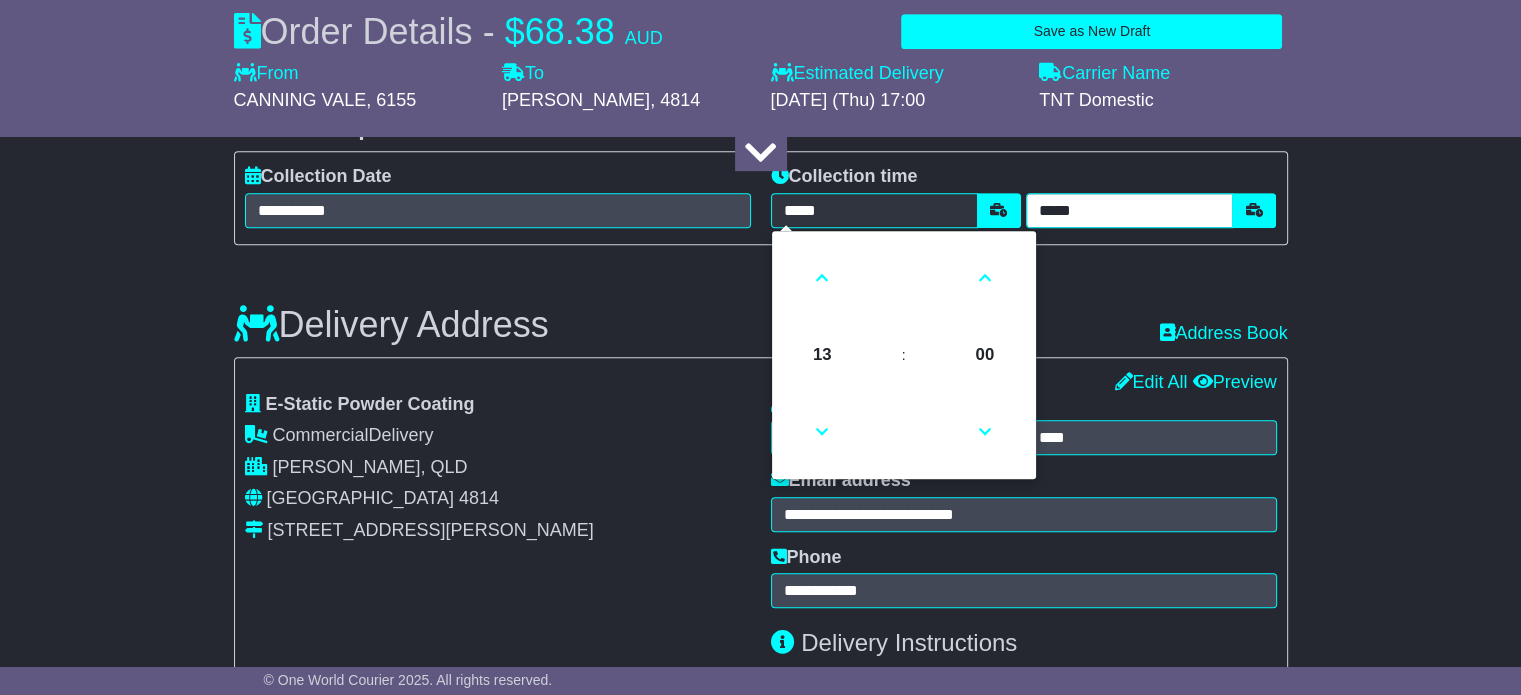 click on "*****" at bounding box center [1129, 210] 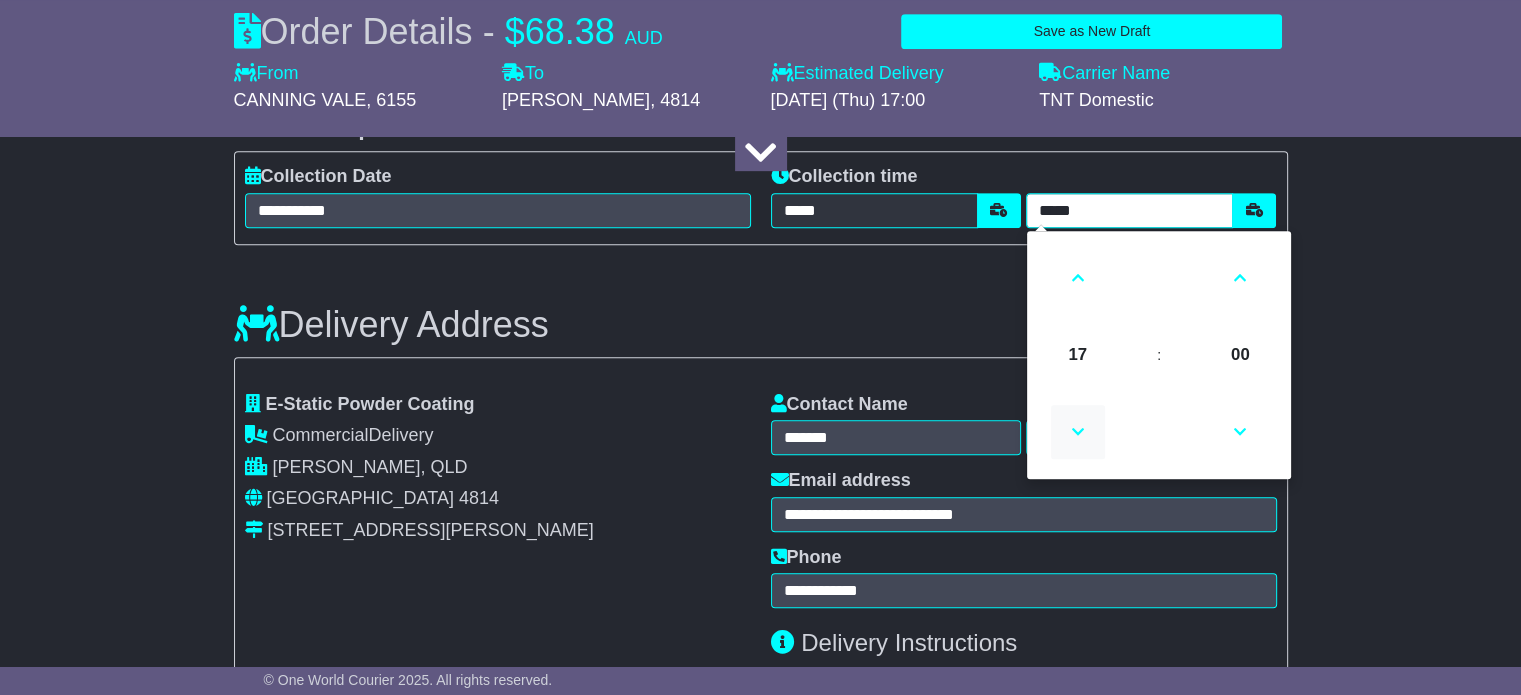 click at bounding box center [1078, 432] 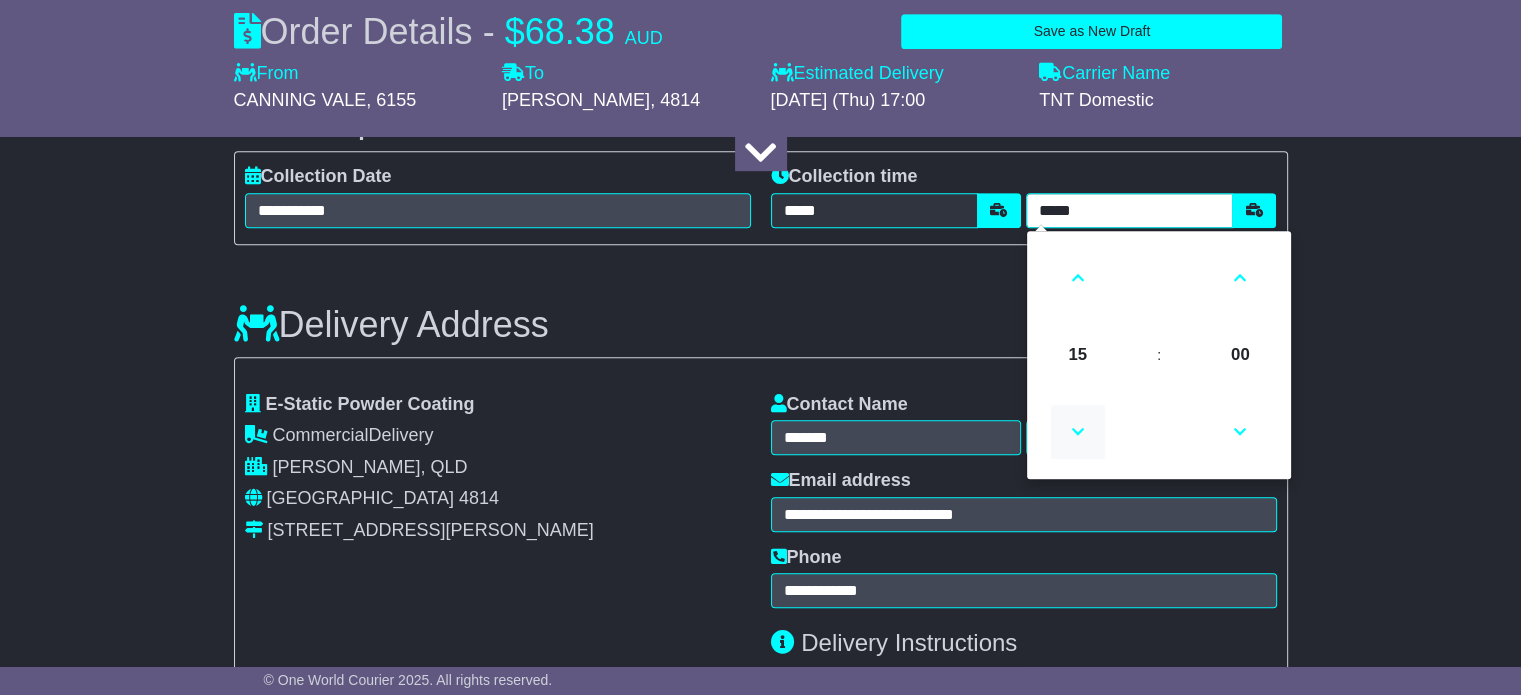 click at bounding box center (1078, 432) 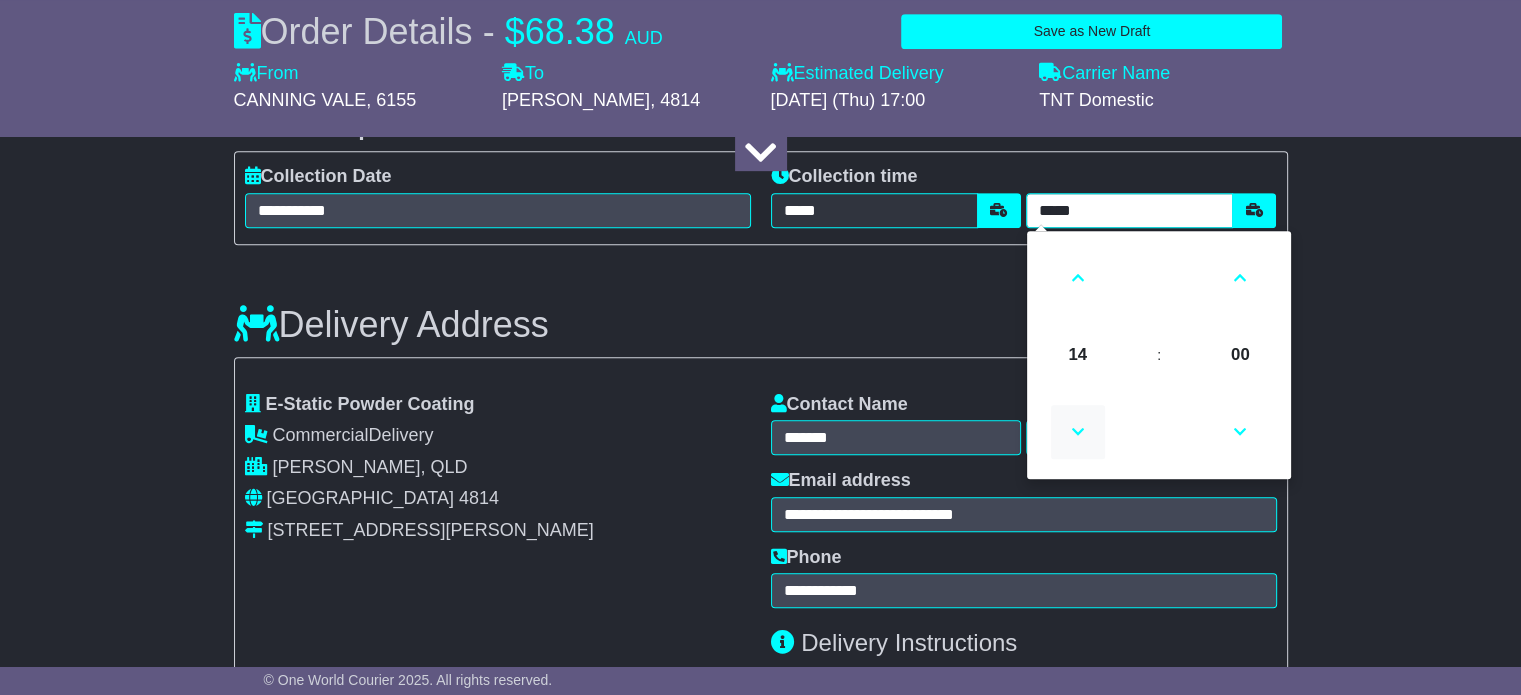 click at bounding box center [1078, 432] 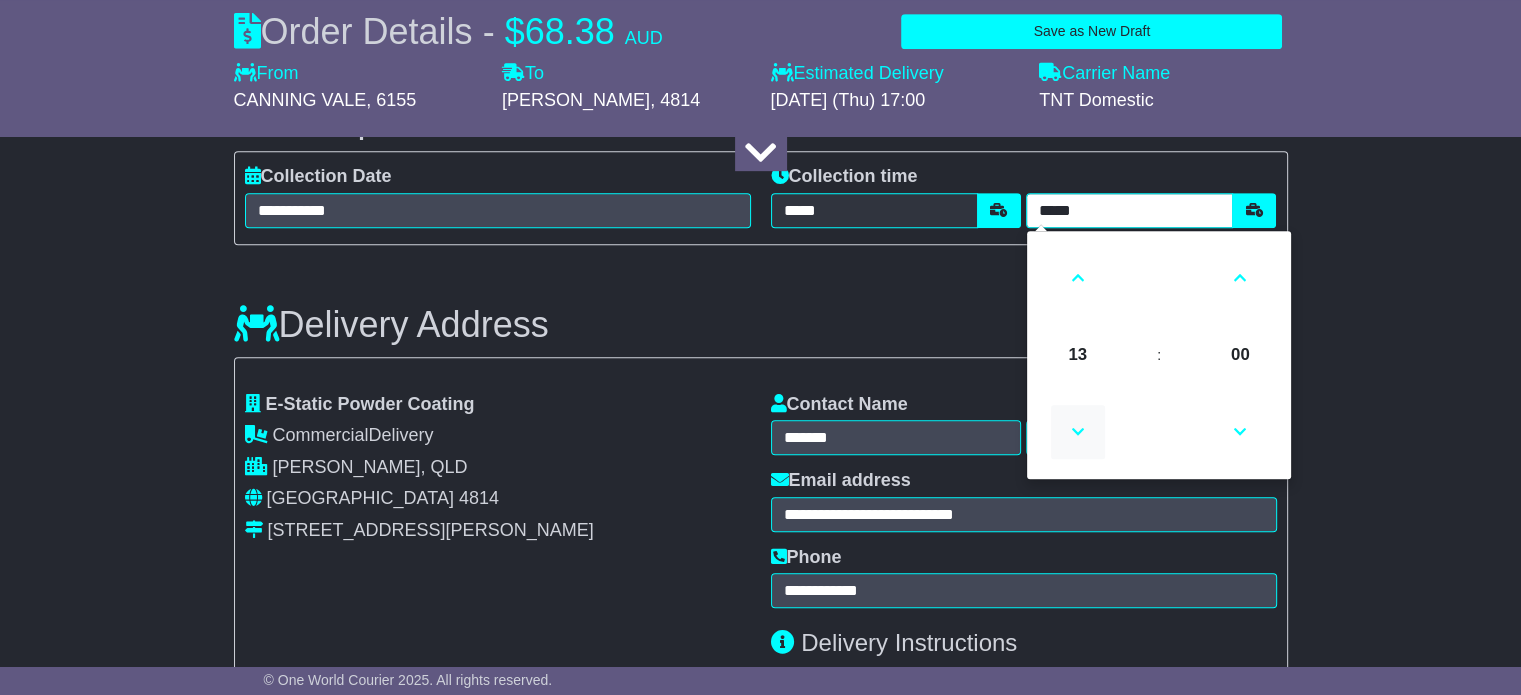 click at bounding box center [1078, 432] 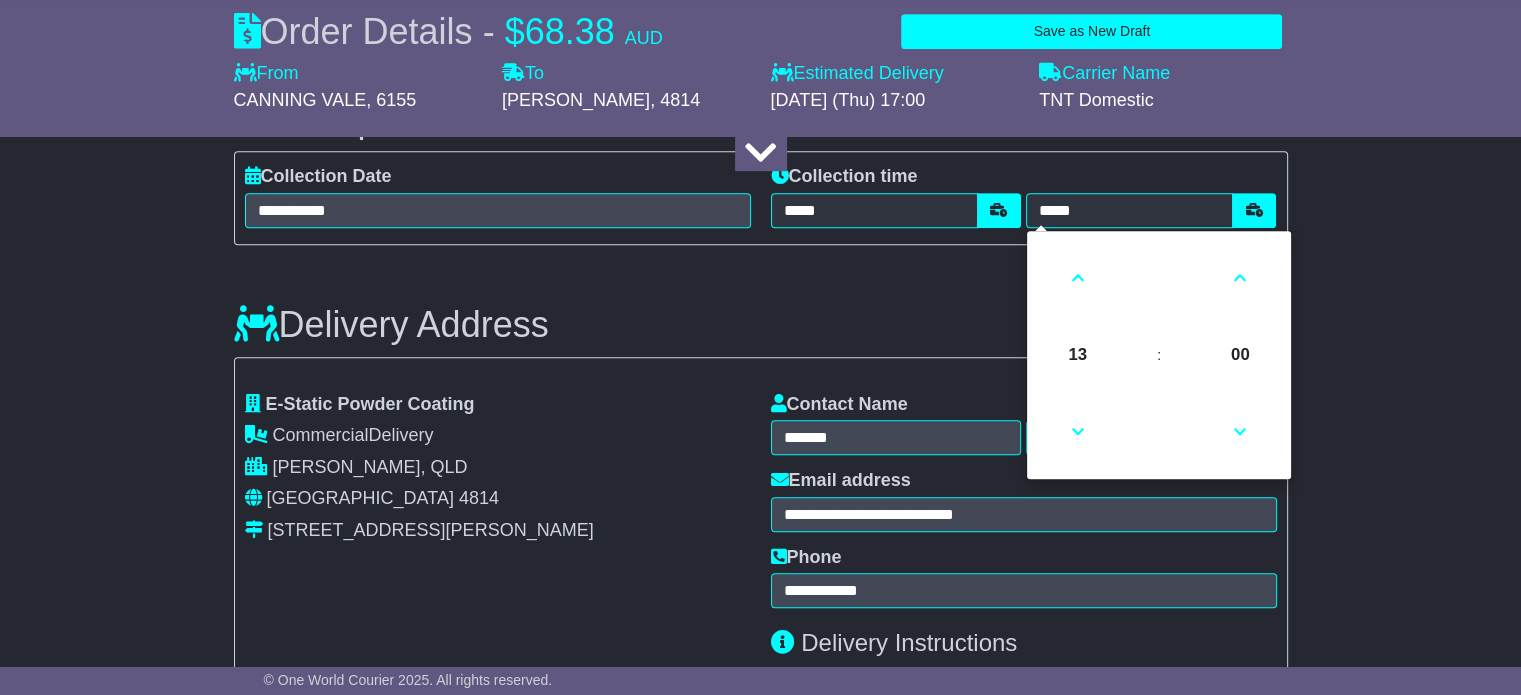 click on "Delivery Address
Recent:
Address Book" at bounding box center [761, 310] 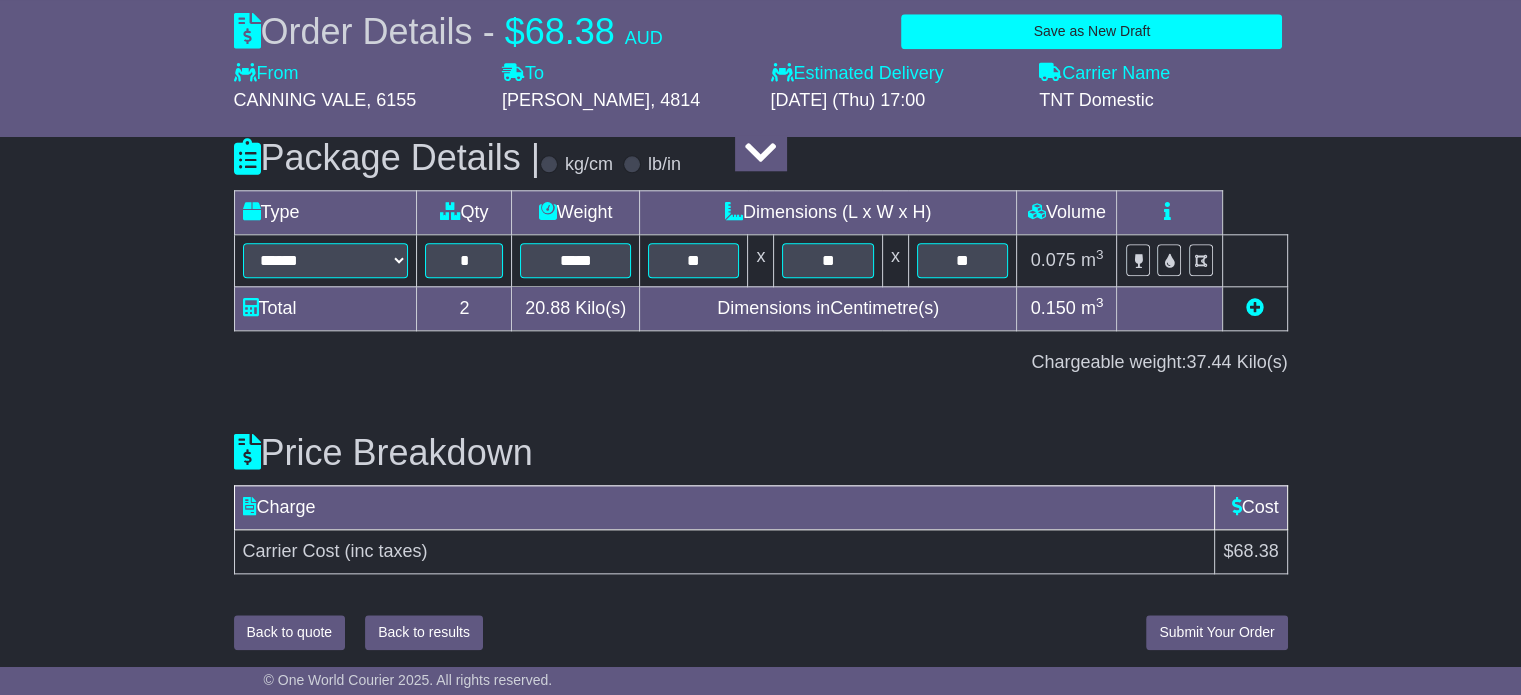 scroll, scrollTop: 2106, scrollLeft: 0, axis: vertical 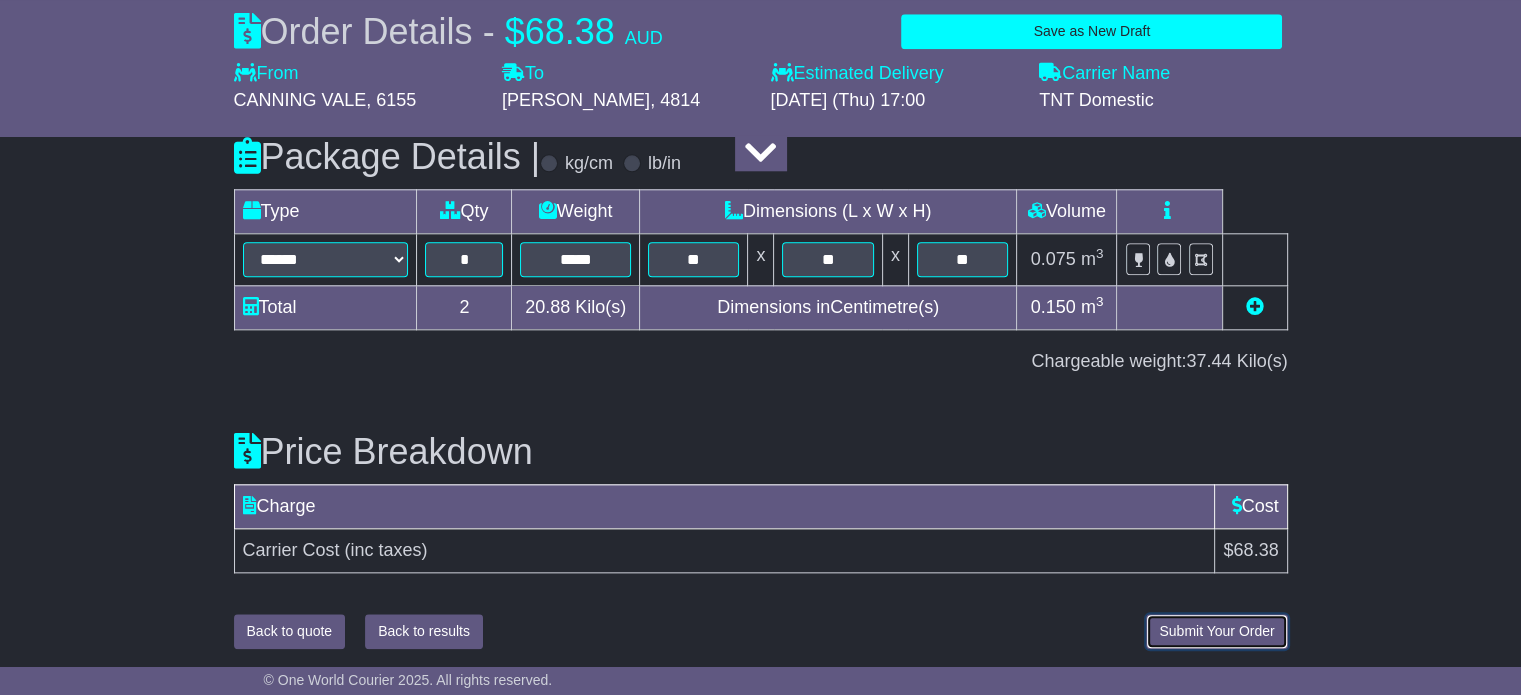 click on "Submit Your Order" at bounding box center [1216, 631] 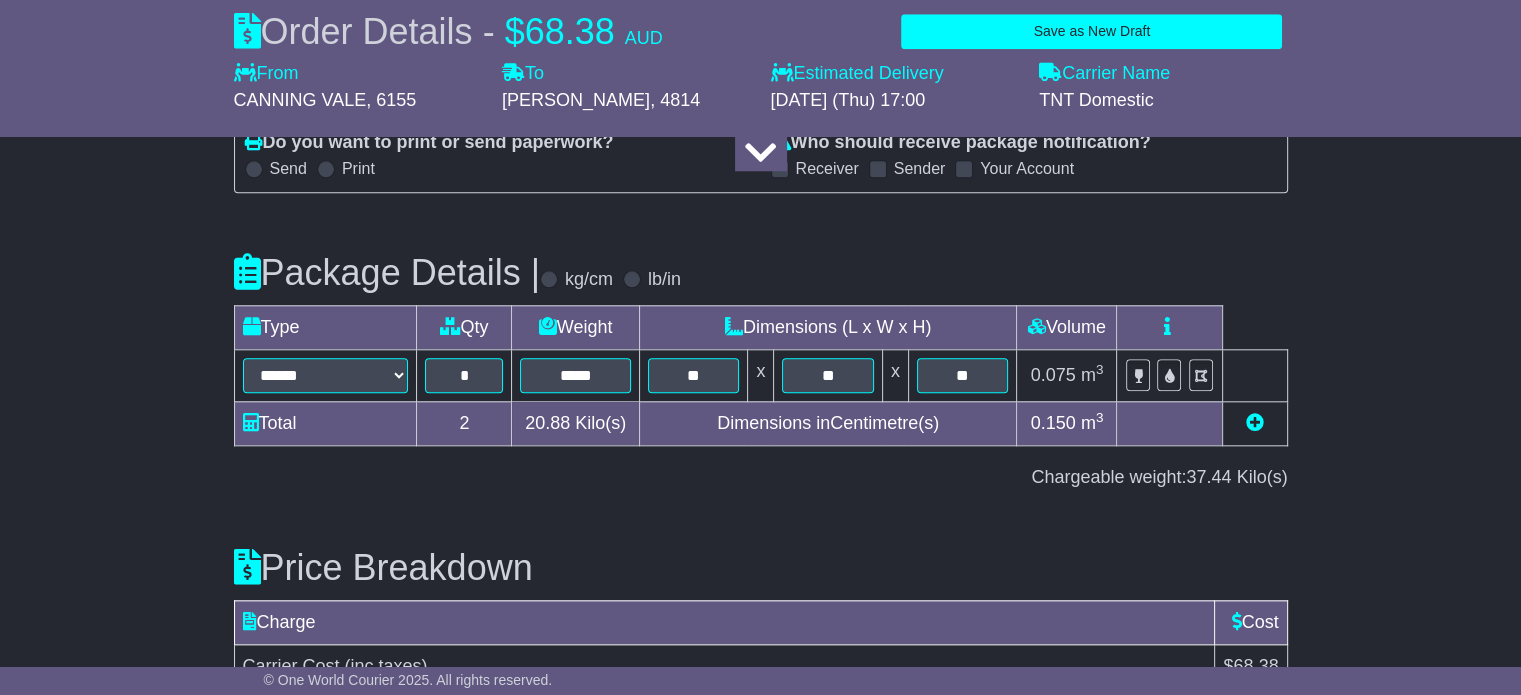 scroll, scrollTop: 2106, scrollLeft: 0, axis: vertical 